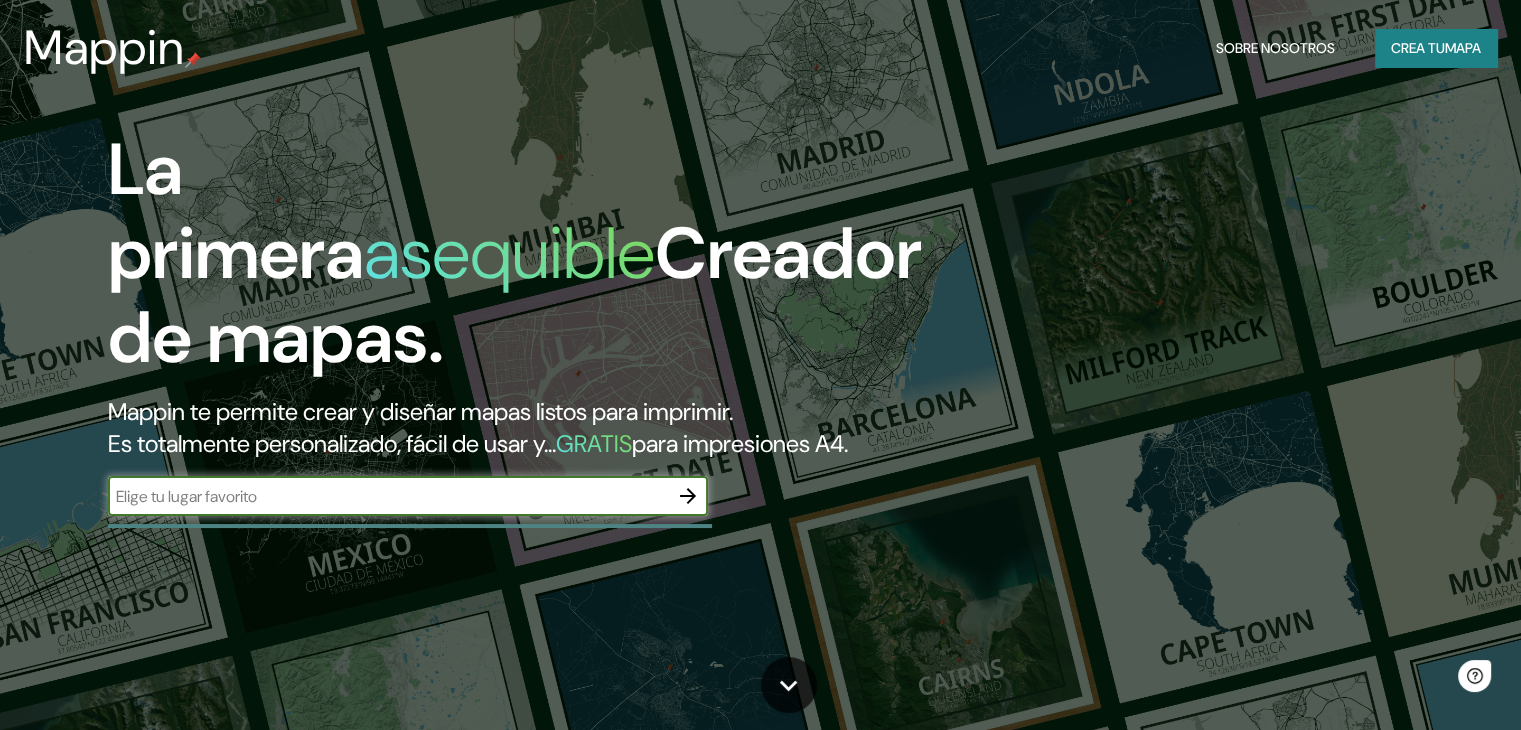 scroll, scrollTop: 0, scrollLeft: 0, axis: both 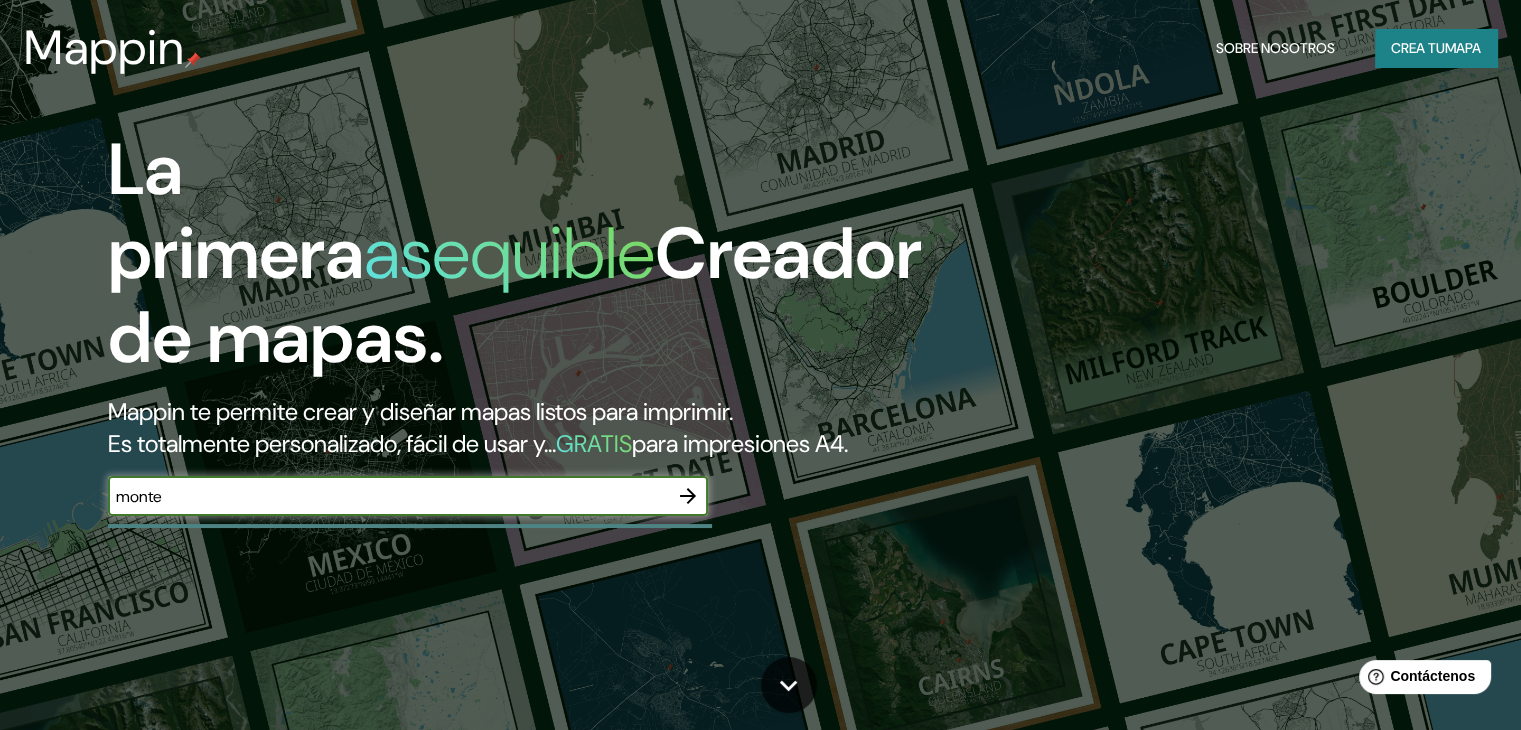 type on "monte" 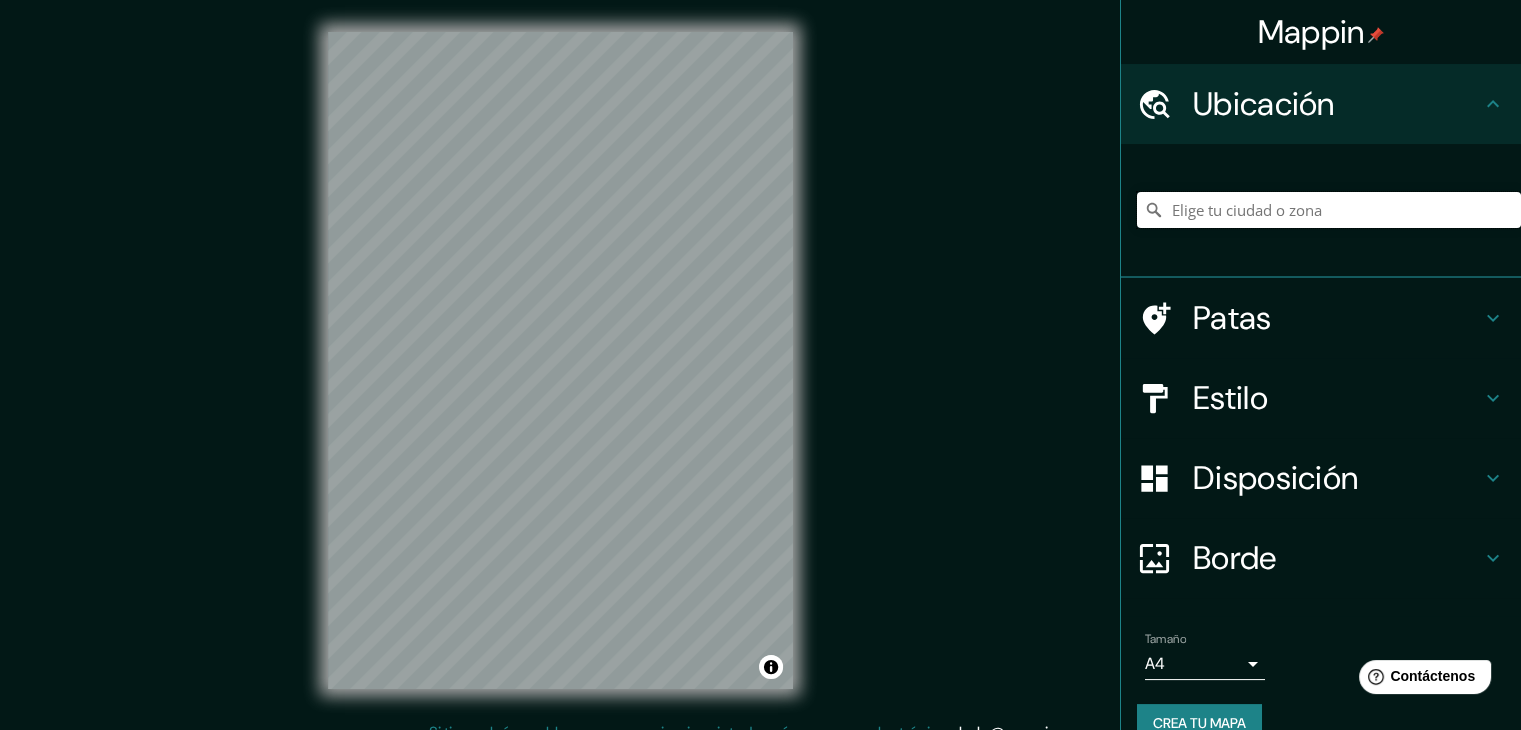 click at bounding box center (1329, 210) 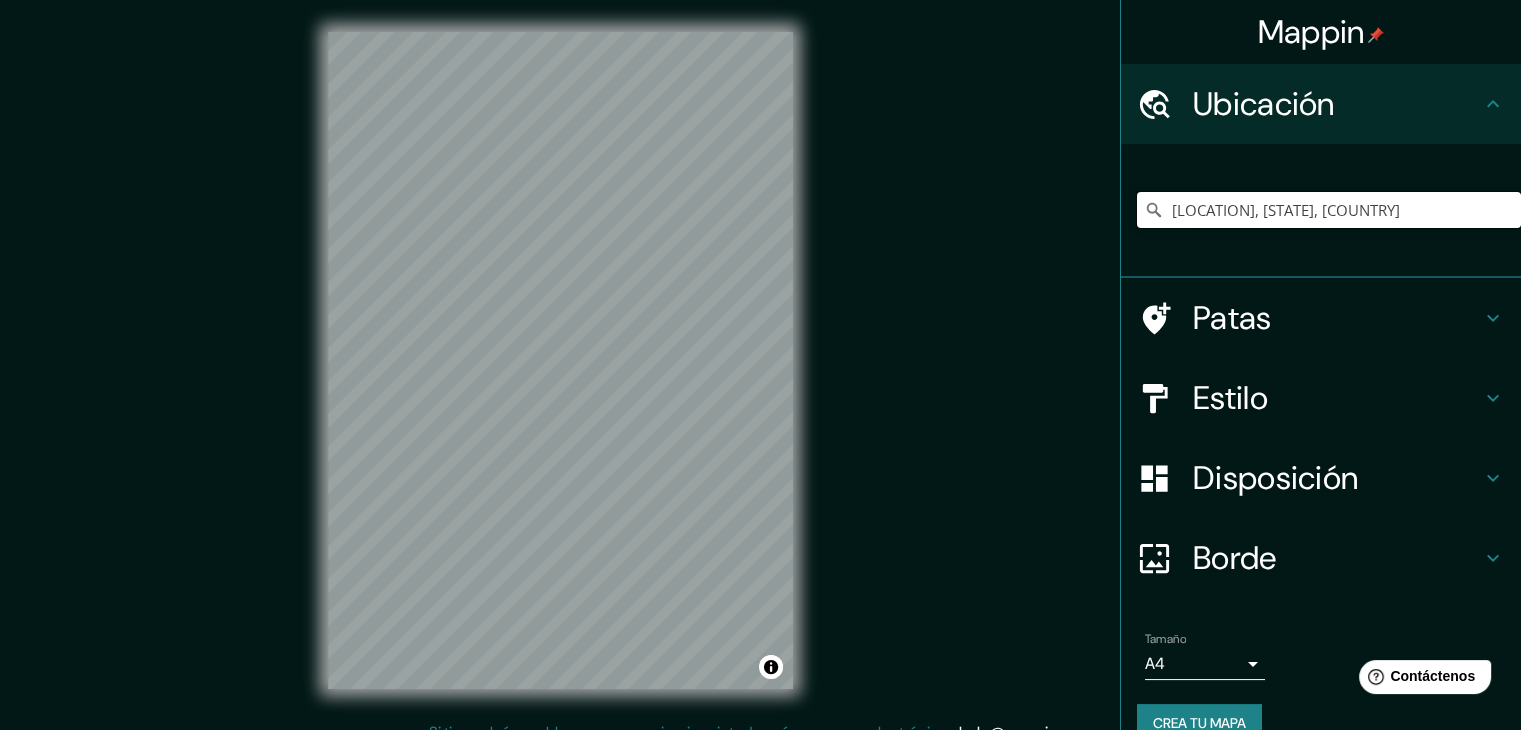 type on "[LOCATION], [STATE], [COUNTRY]" 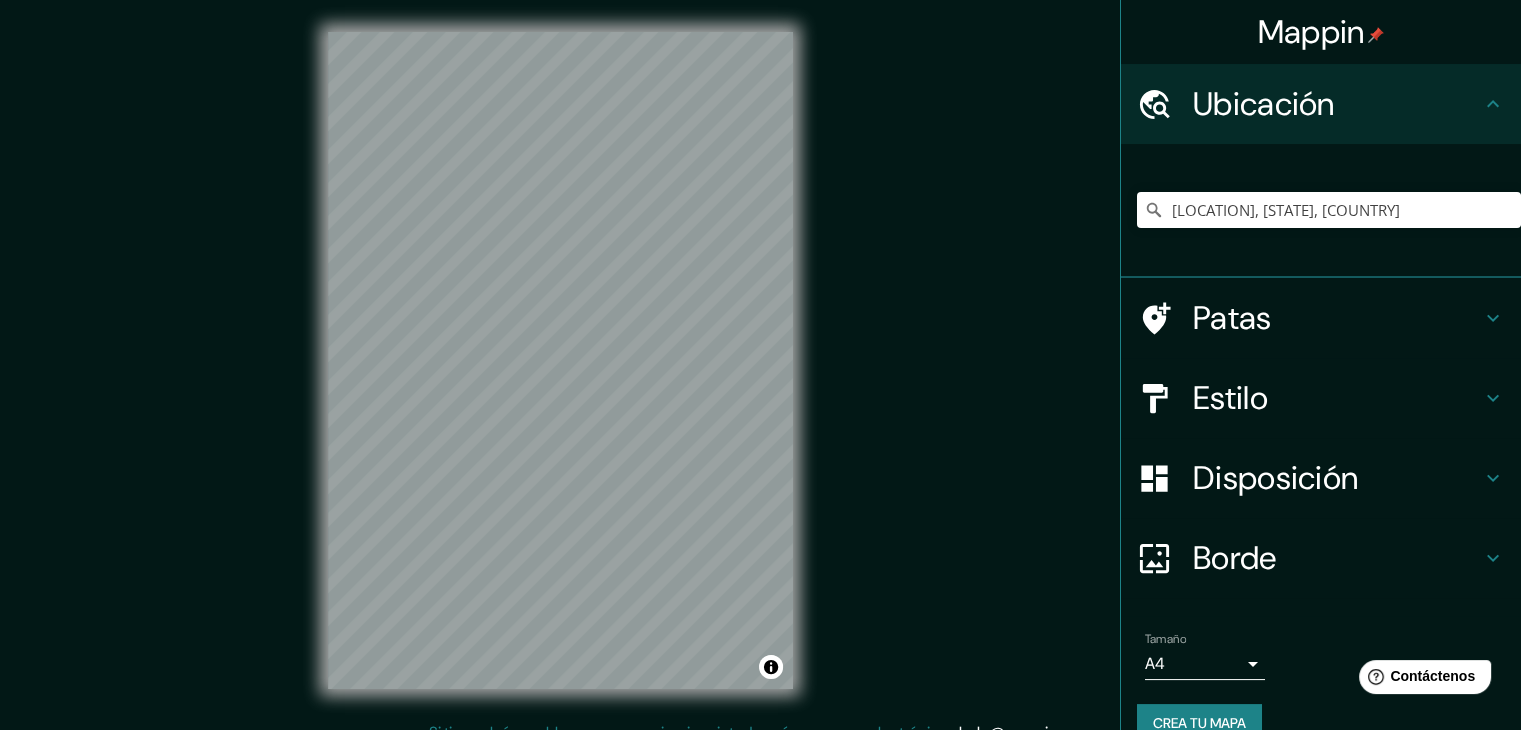 click on "Borde" at bounding box center (1337, 558) 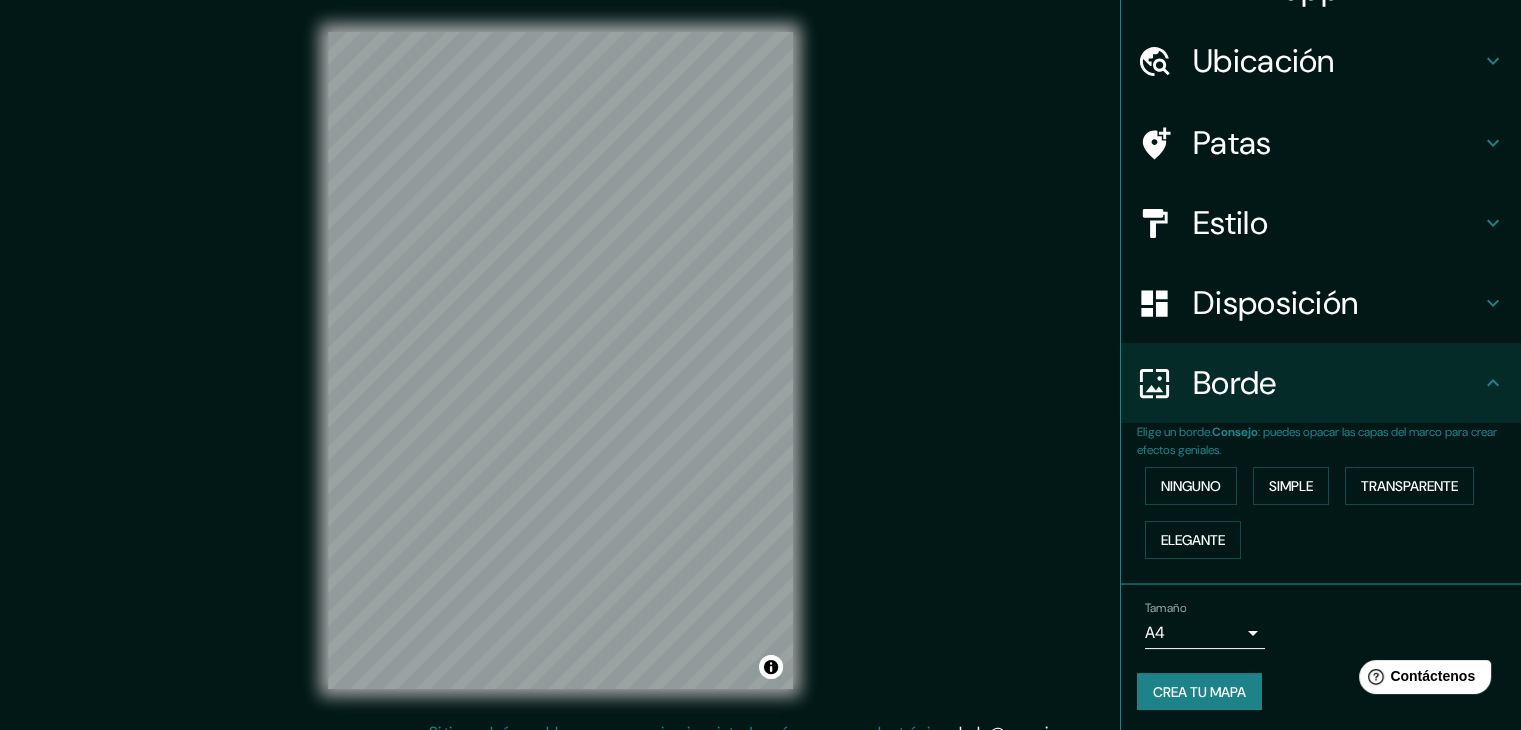 scroll, scrollTop: 45, scrollLeft: 0, axis: vertical 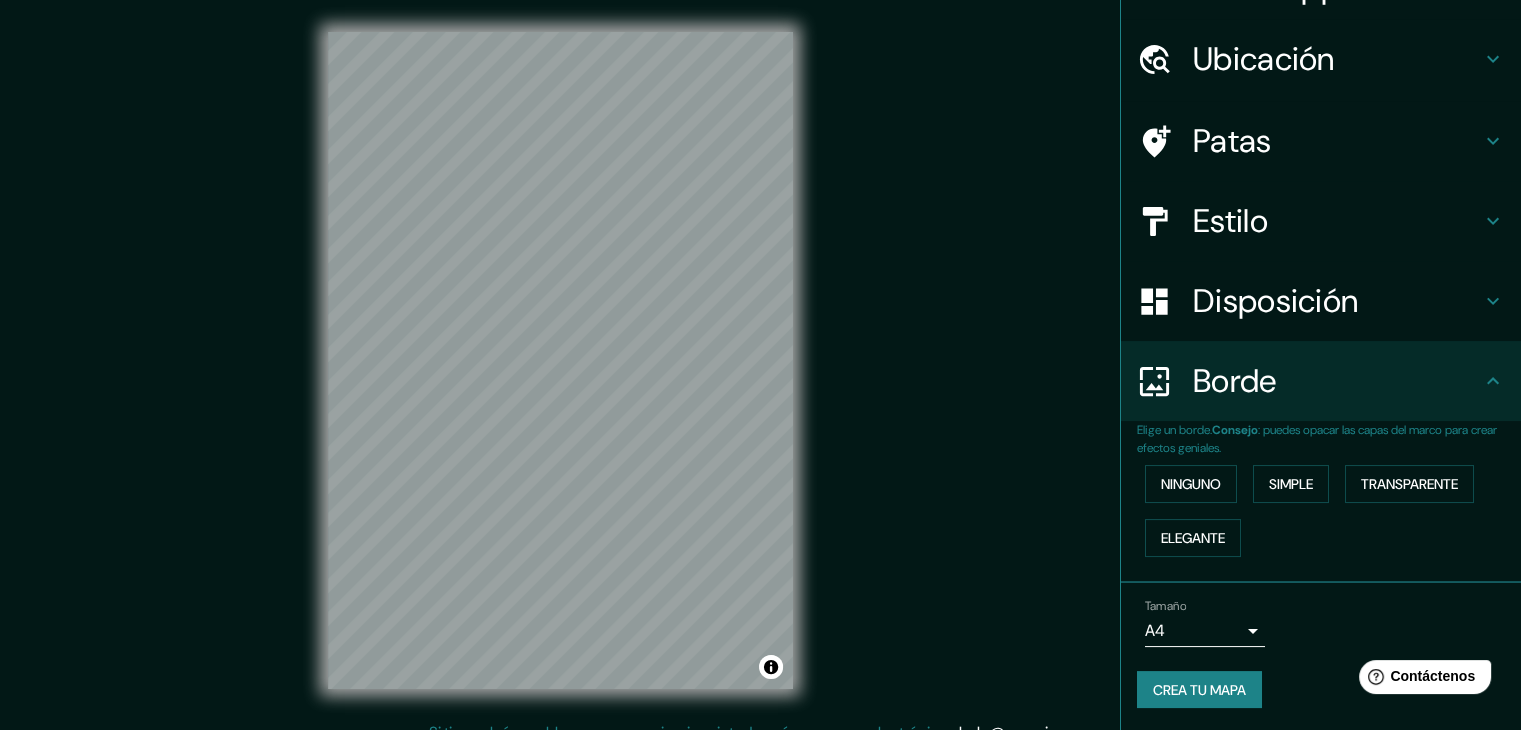 click on "[LOCATION] Ubicación [CITY], [STATE] [CITY] [STATE], [COUNTRY] Pasaje [LOCATION] [CITY], [STATE] [POSTAL_CODE], [COUNTRY] [CITY] [POSTAL_CODE] [CITY], [STATE], [COUNTRY] [LOCATION]-[LOCATION]-[LOCATION] [POSTAL_CODE] [CITY], [STATE], [COUNTRY] Corte [LOCATION] Sureste [CITY], [STATE] [POSTAL_CODE], [COUNTRY] Patas Estilo Disposición Borde Elige un borde.  Consejo  : puedes opacar las capas del marco para crear efectos geniales. Ninguno Simple Transparente Elegante Tamaño A4 single Crea tu mapa © Mapbox   © OpenStreetMap   Improve this map Si tiene algún problema, sugerencia o inquietud, envíe un correo electrónico a  [EMAIL]  .   . . Texto original Valora esta traducción Tu opinión servirá para ayudar a mejorar el Traductor de Google" at bounding box center (760, 365) 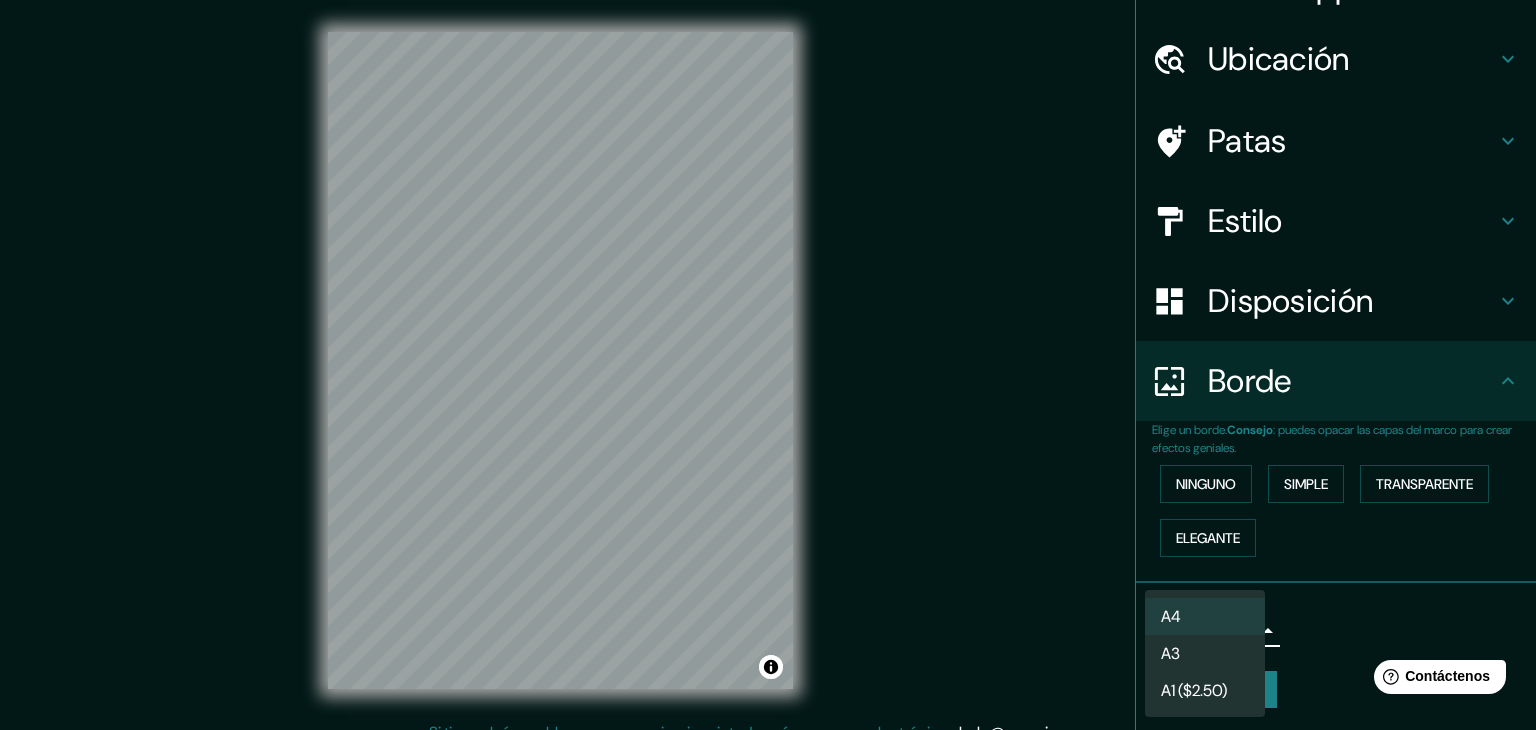 click at bounding box center [768, 365] 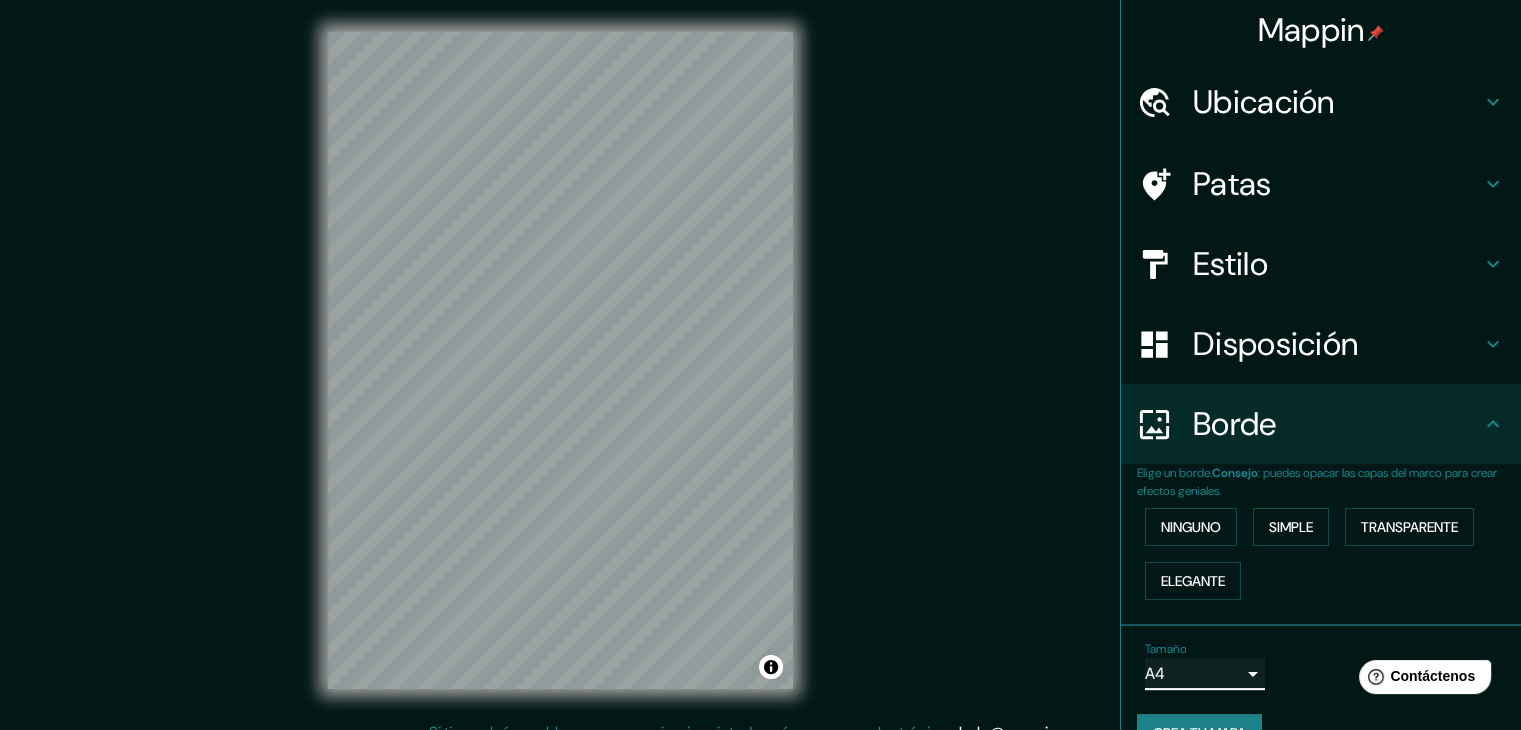 scroll, scrollTop: 0, scrollLeft: 0, axis: both 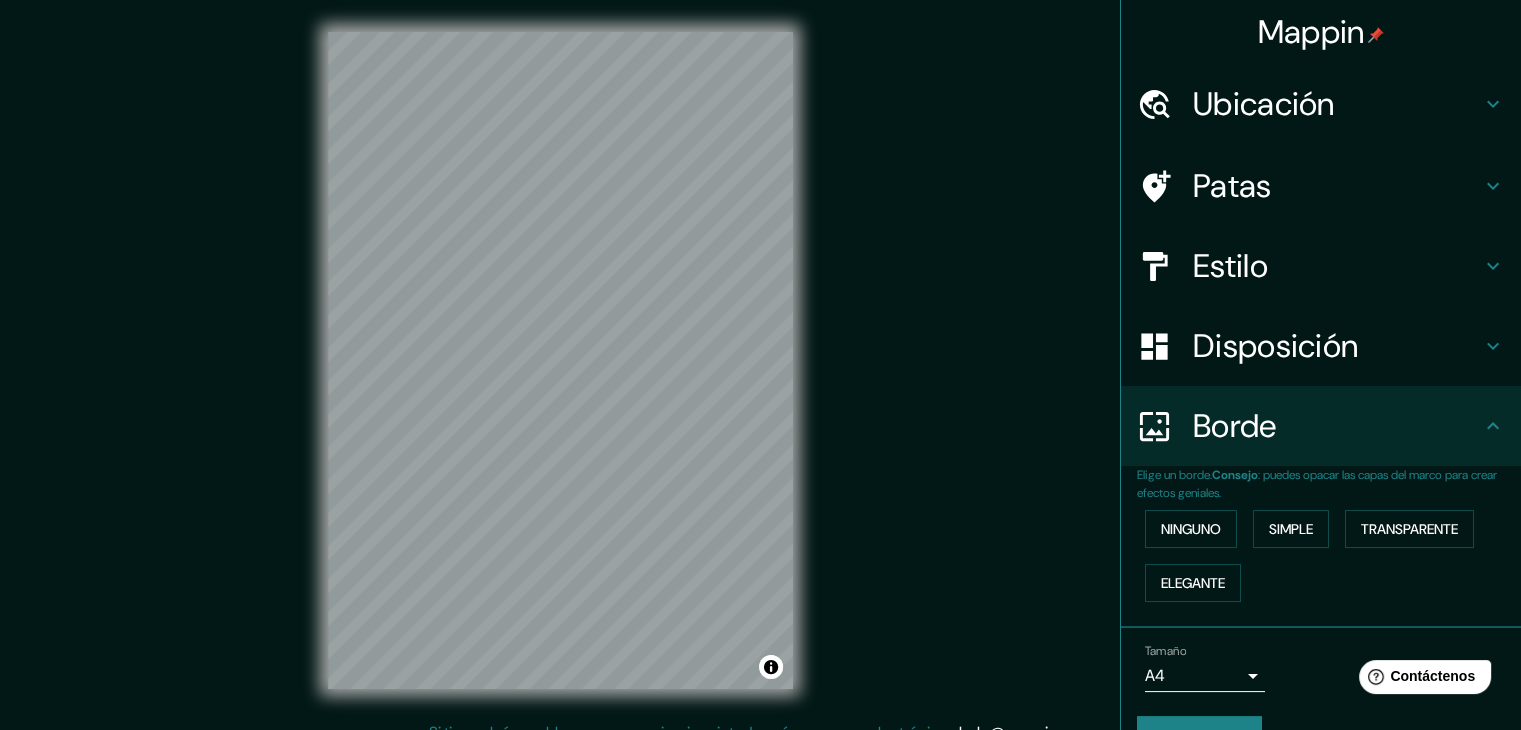 click on "Ubicación" at bounding box center (1337, 104) 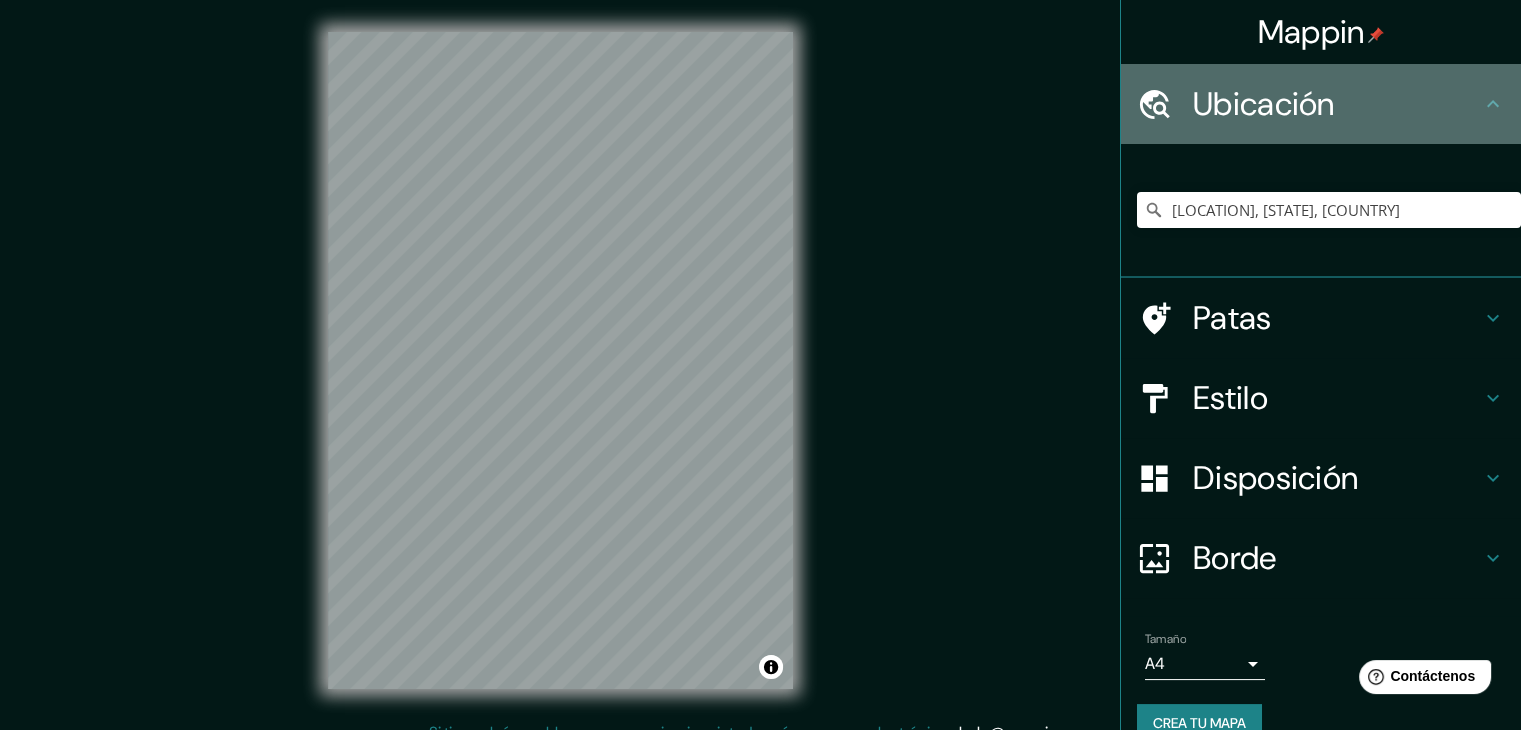 click on "Ubicación" at bounding box center [1337, 104] 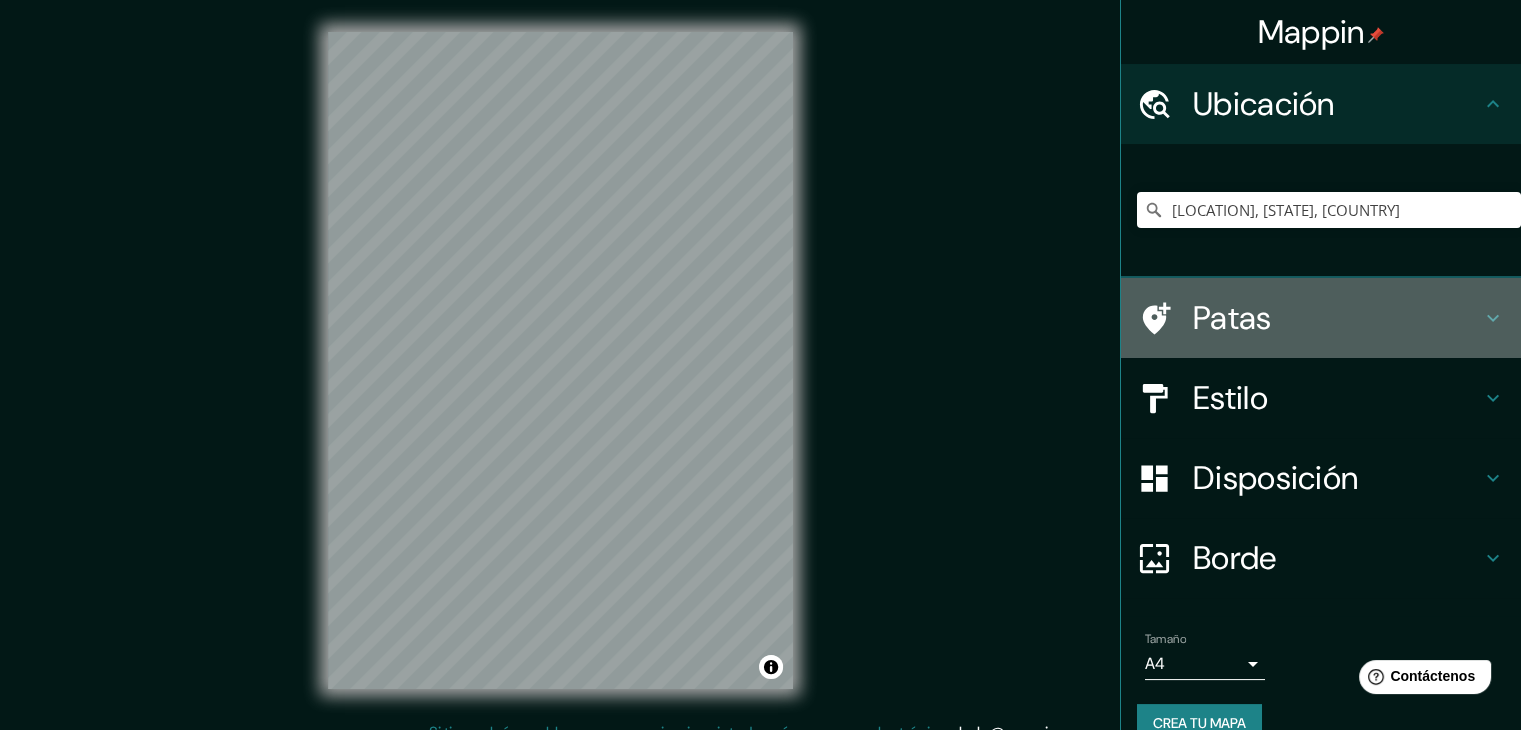 click on "Patas" at bounding box center [1337, 318] 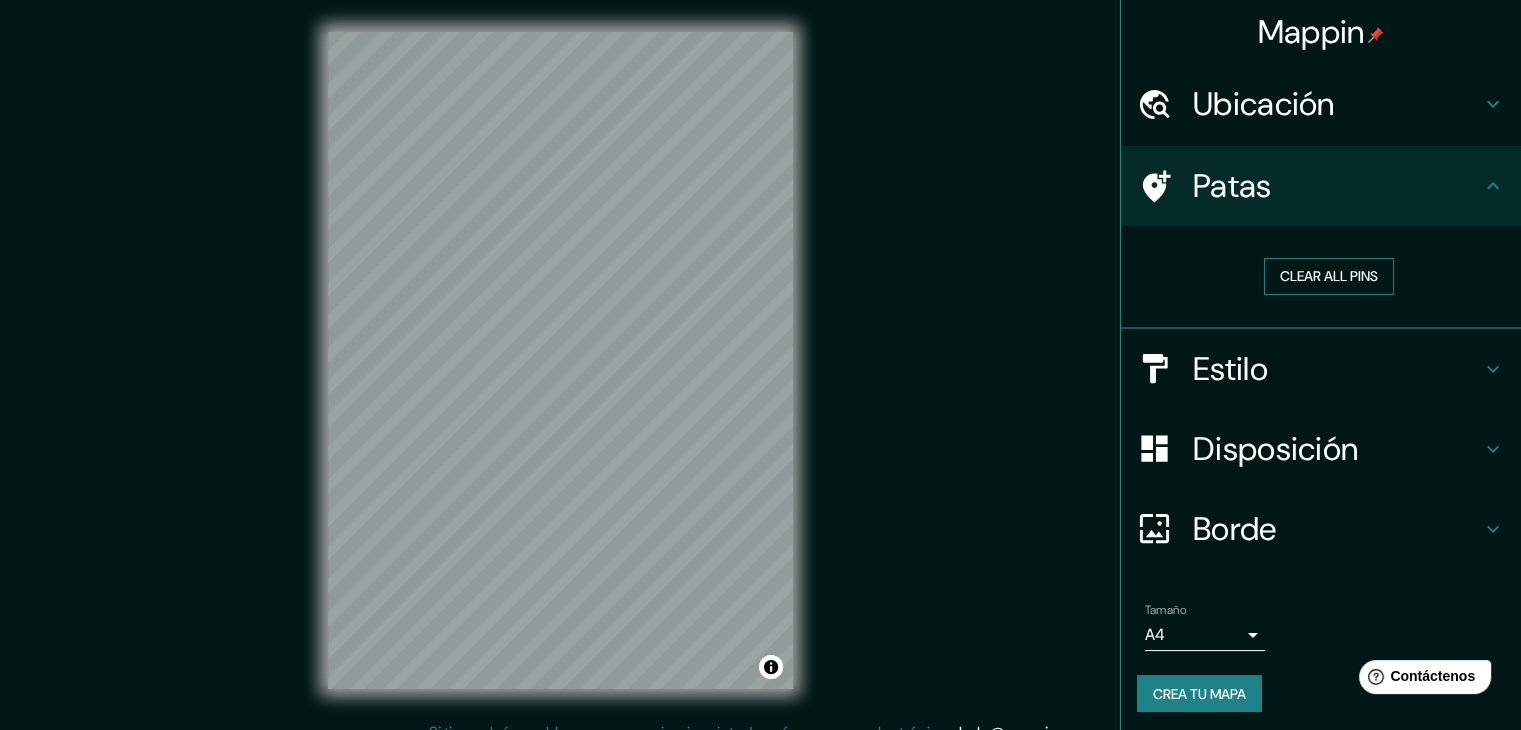 click on "Clear all pins" at bounding box center [1329, 276] 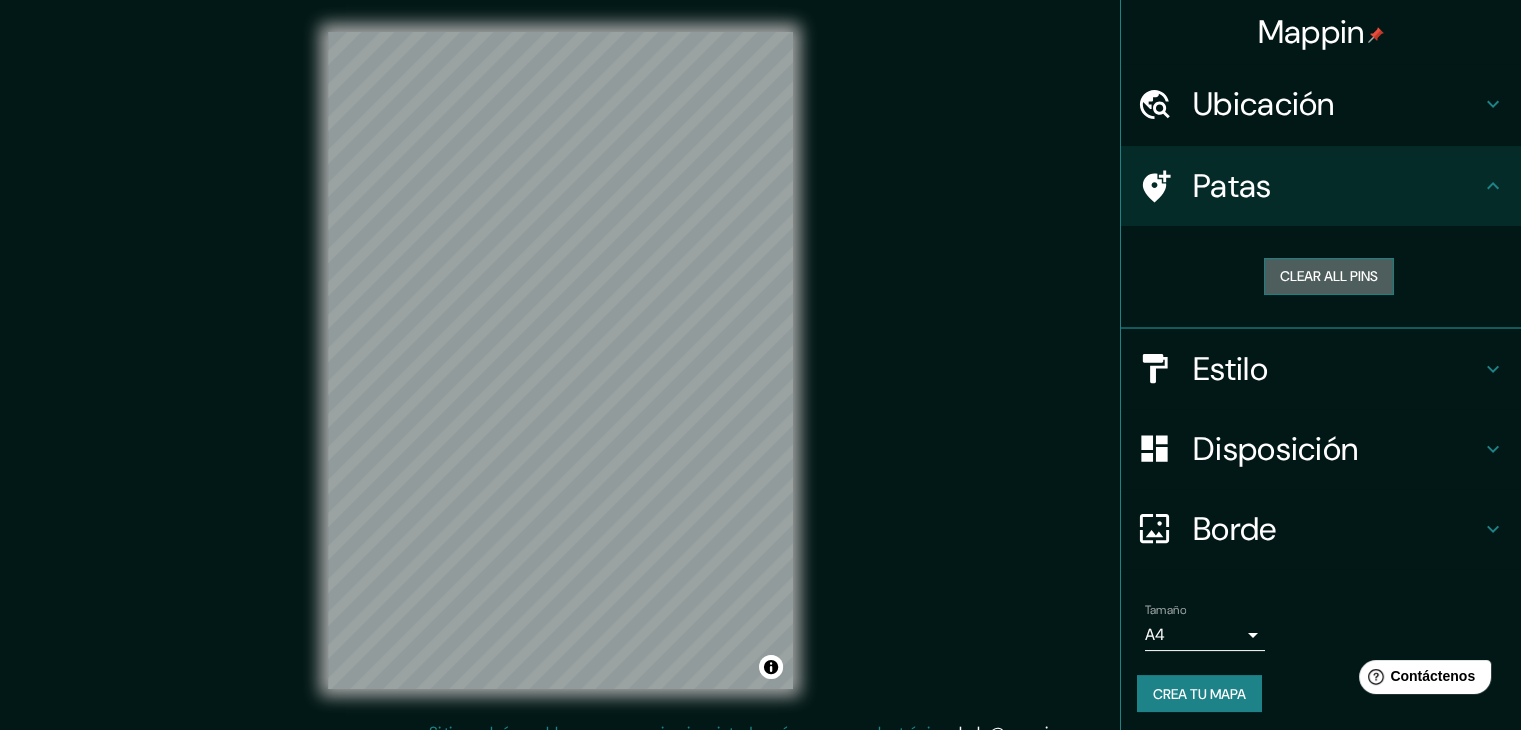click on "Clear all pins" at bounding box center [1329, 276] 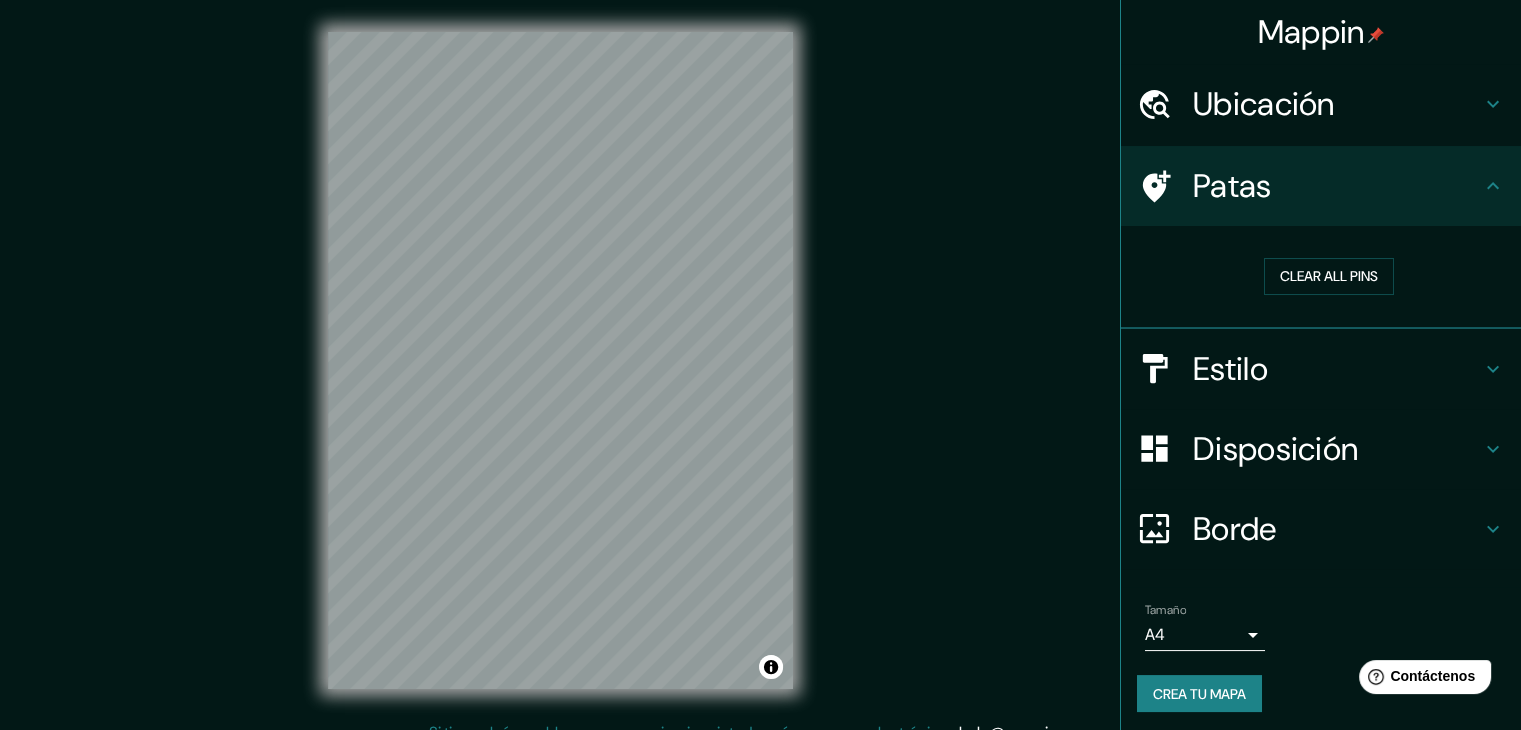 click on "Estilo" at bounding box center (1230, 369) 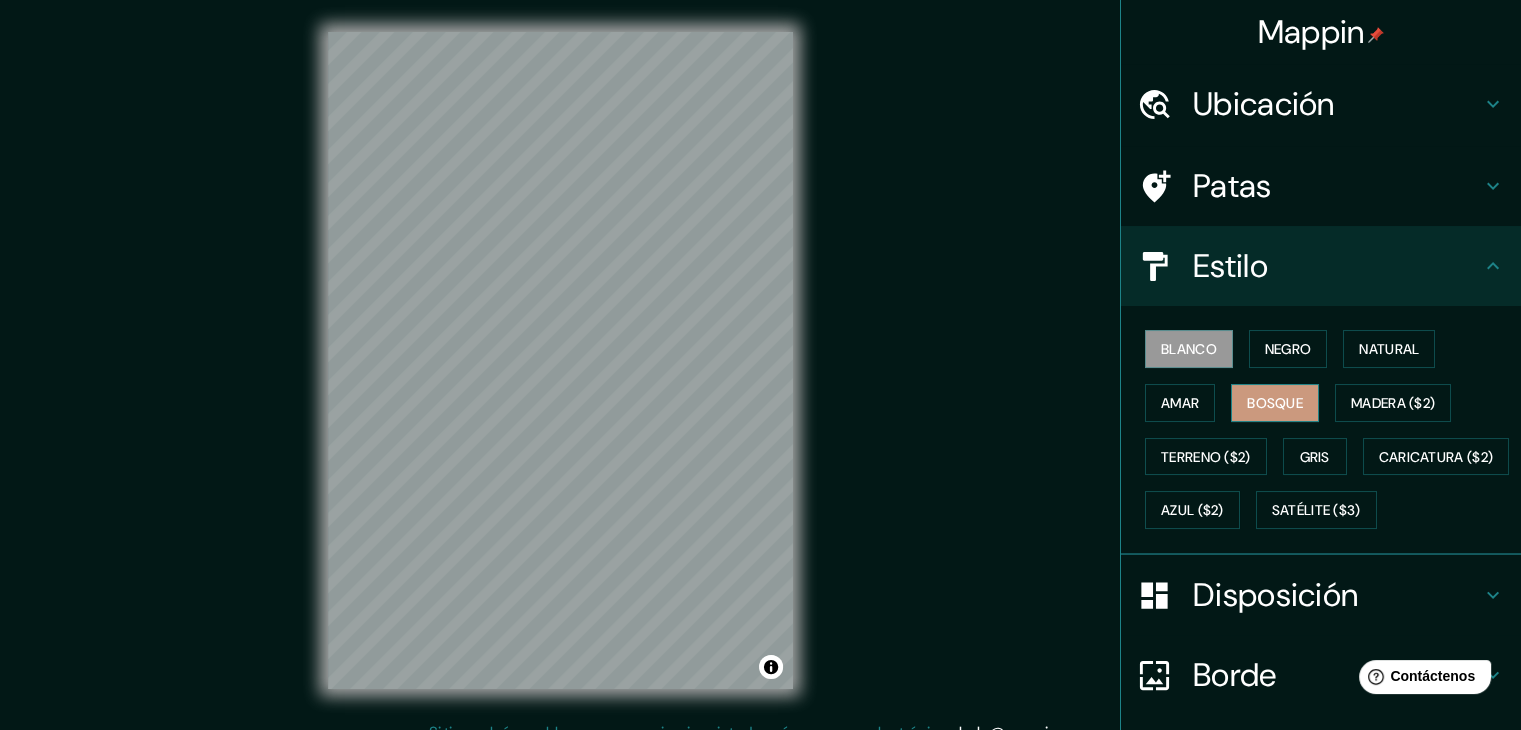 click on "Bosque" at bounding box center [1275, 403] 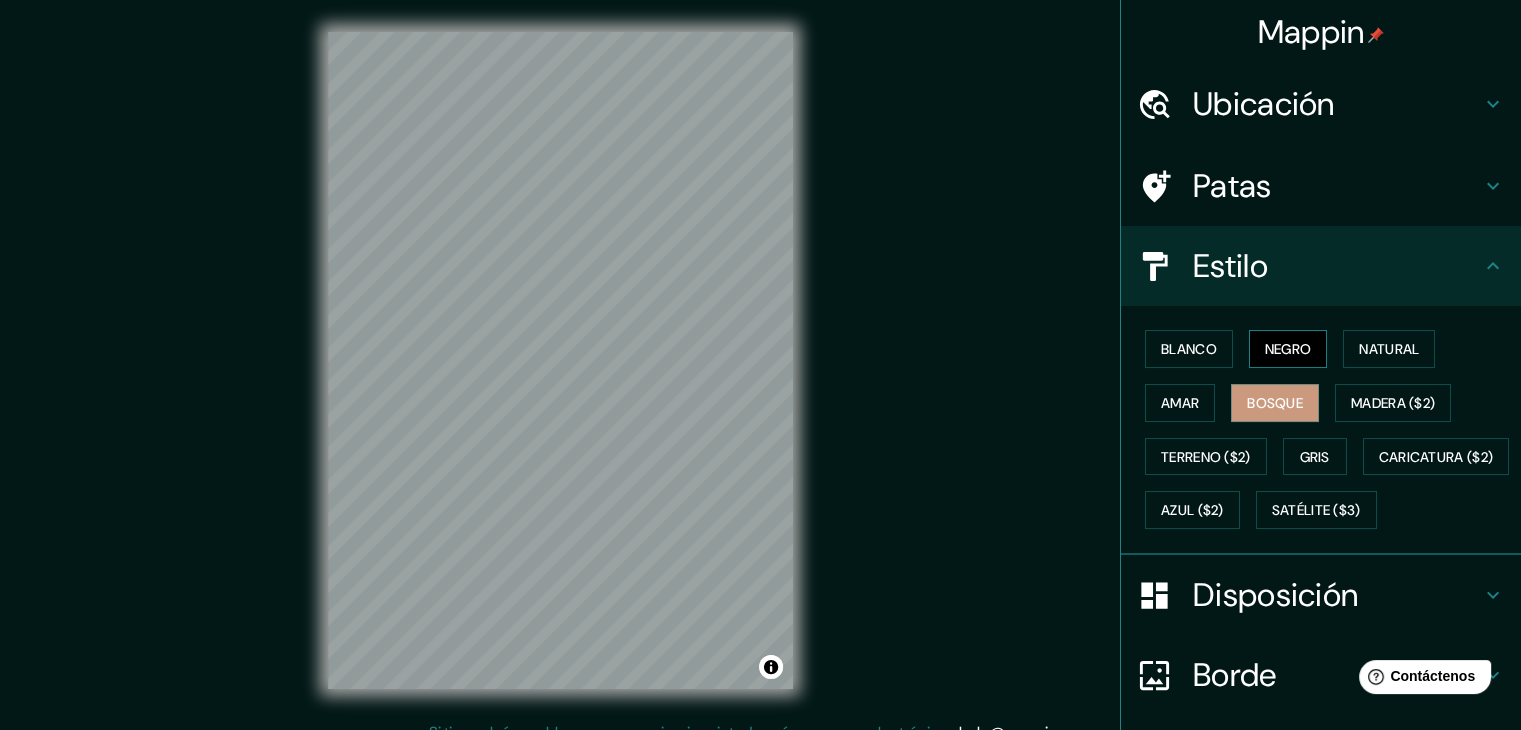 click on "Negro" at bounding box center [1288, 349] 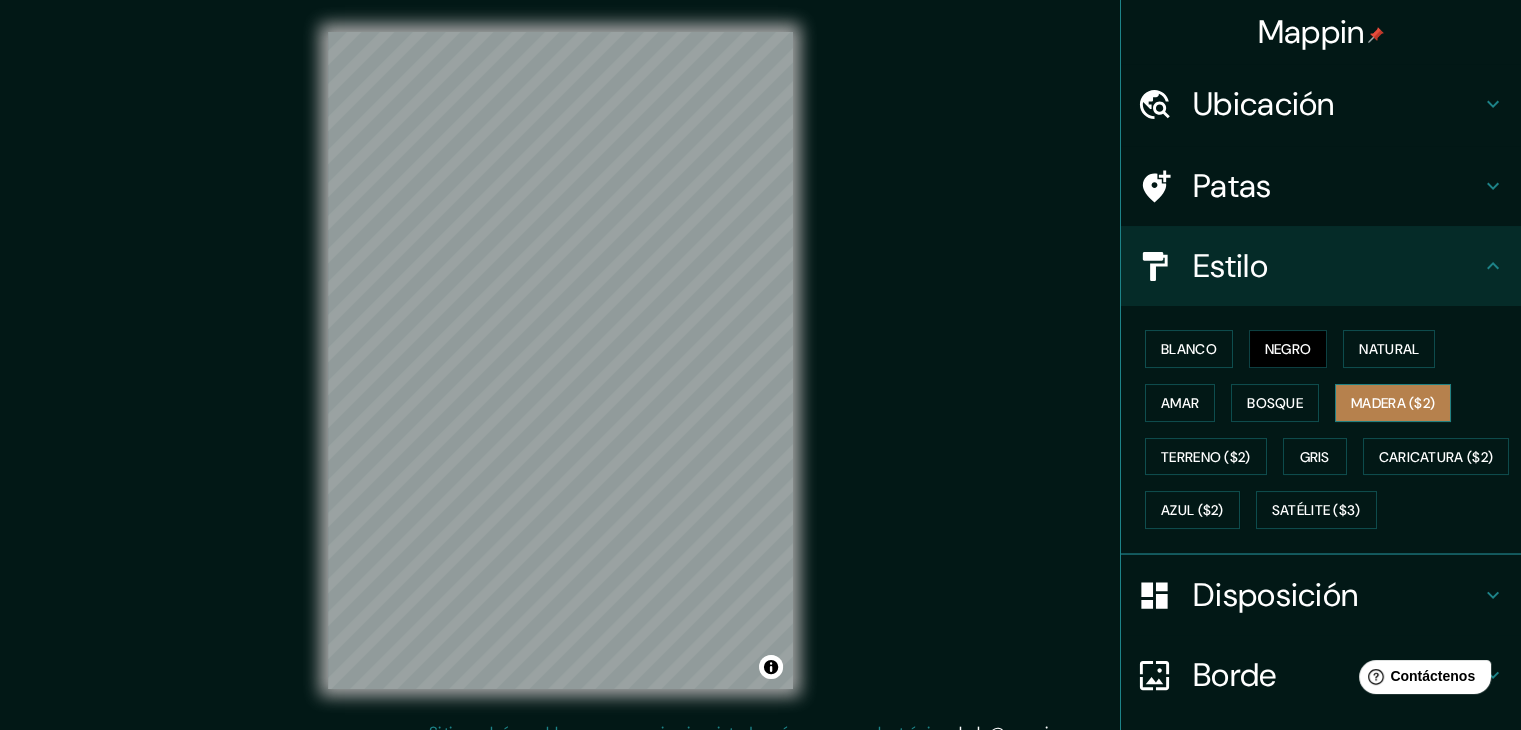 click on "Madera ($2)" at bounding box center [1393, 403] 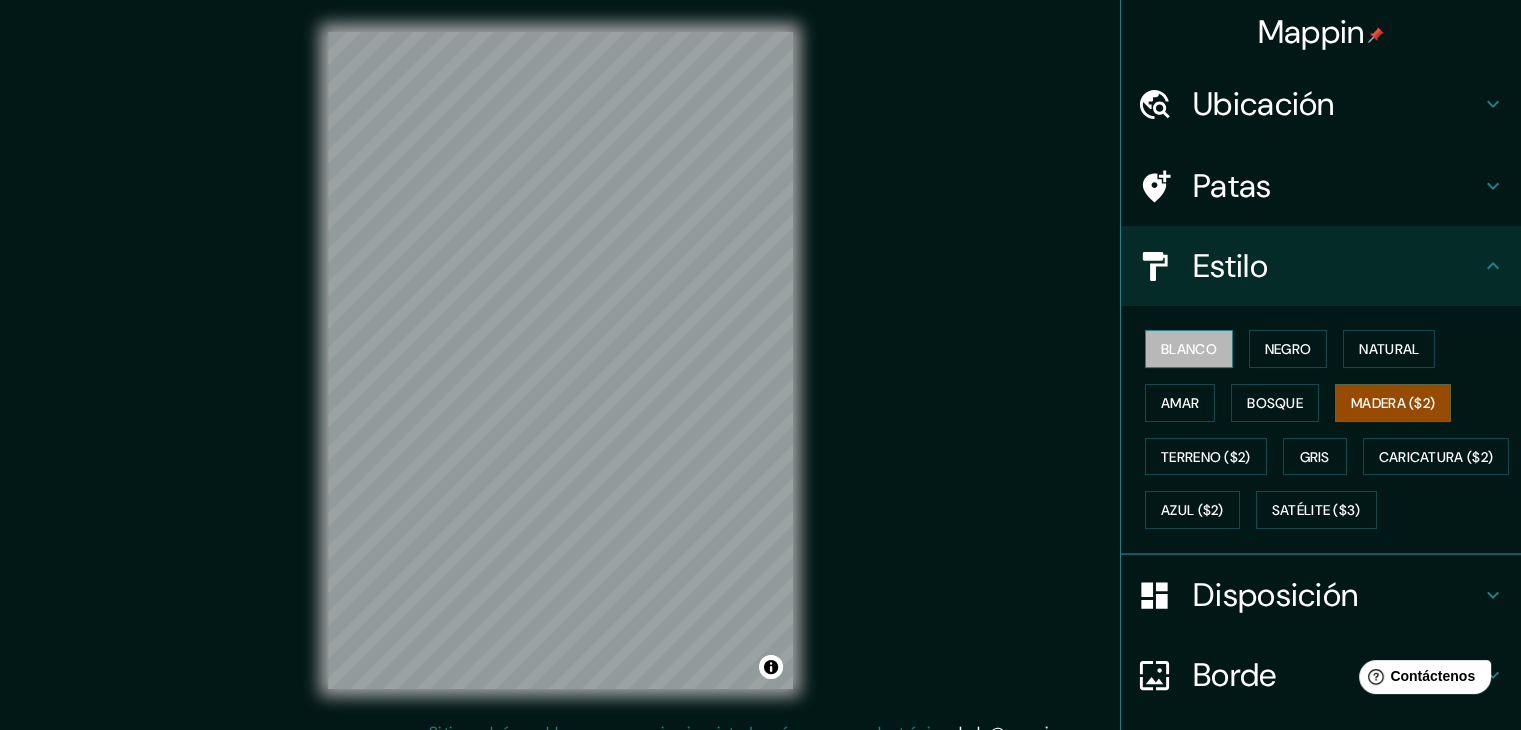 click on "Blanco" at bounding box center [1189, 349] 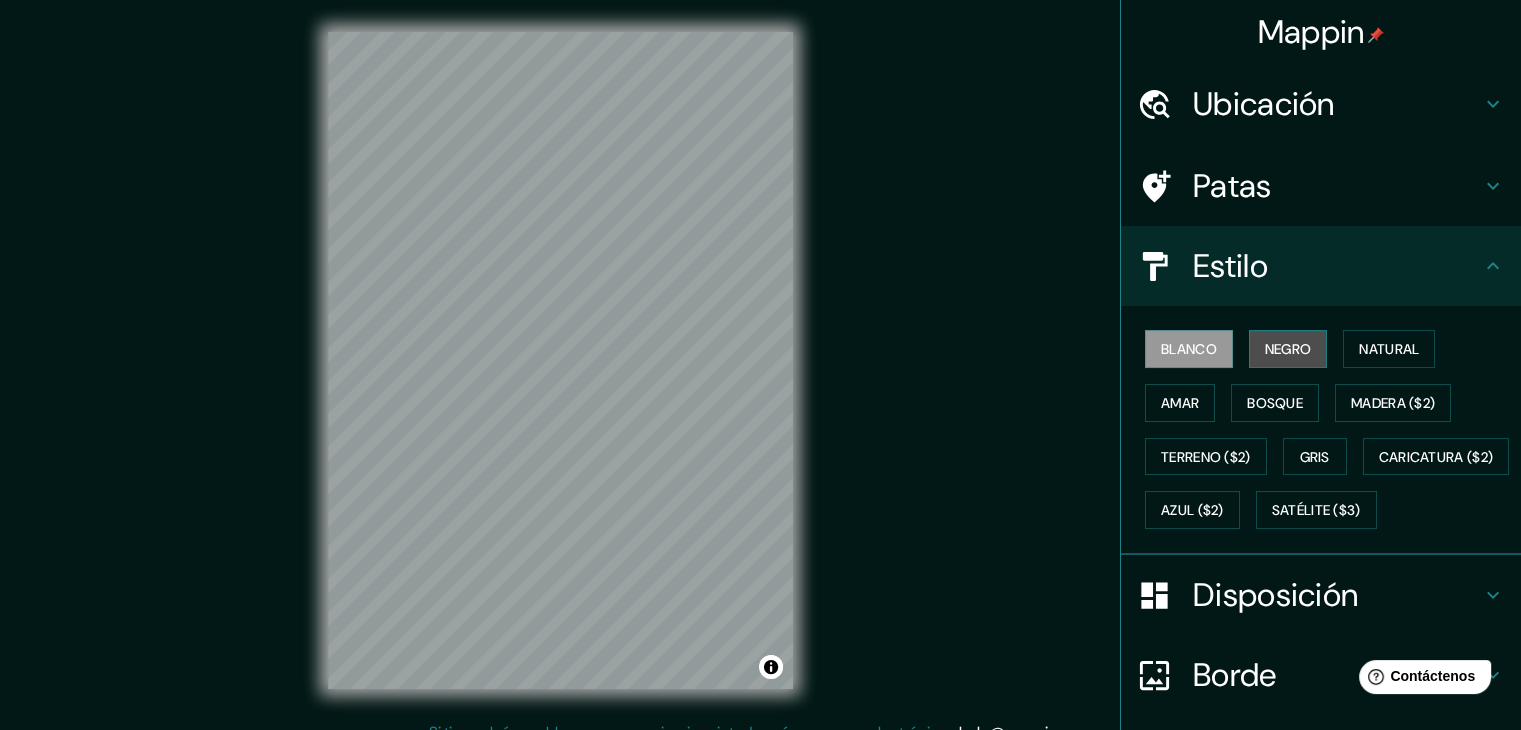 click on "Negro" at bounding box center [1288, 349] 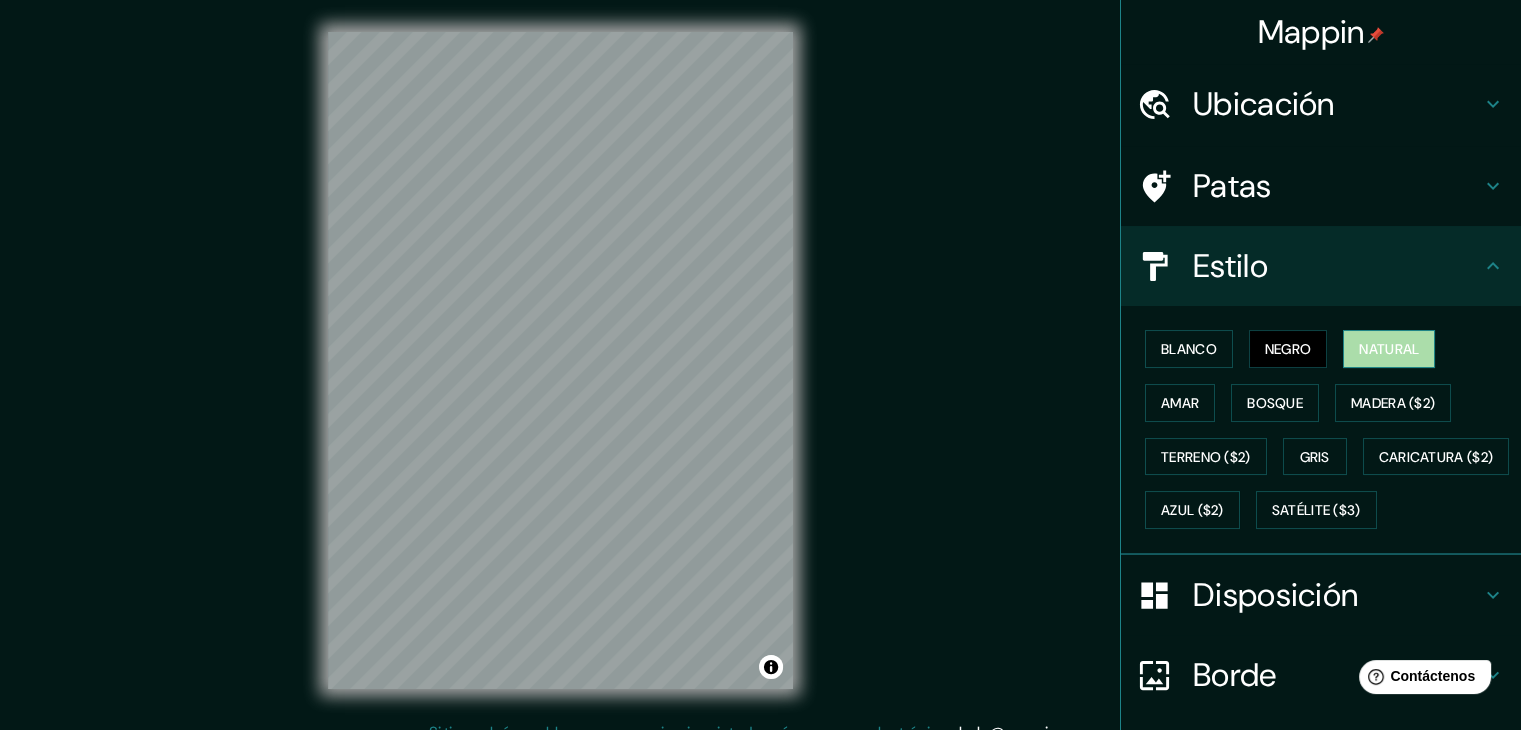 click on "Natural" at bounding box center (1389, 349) 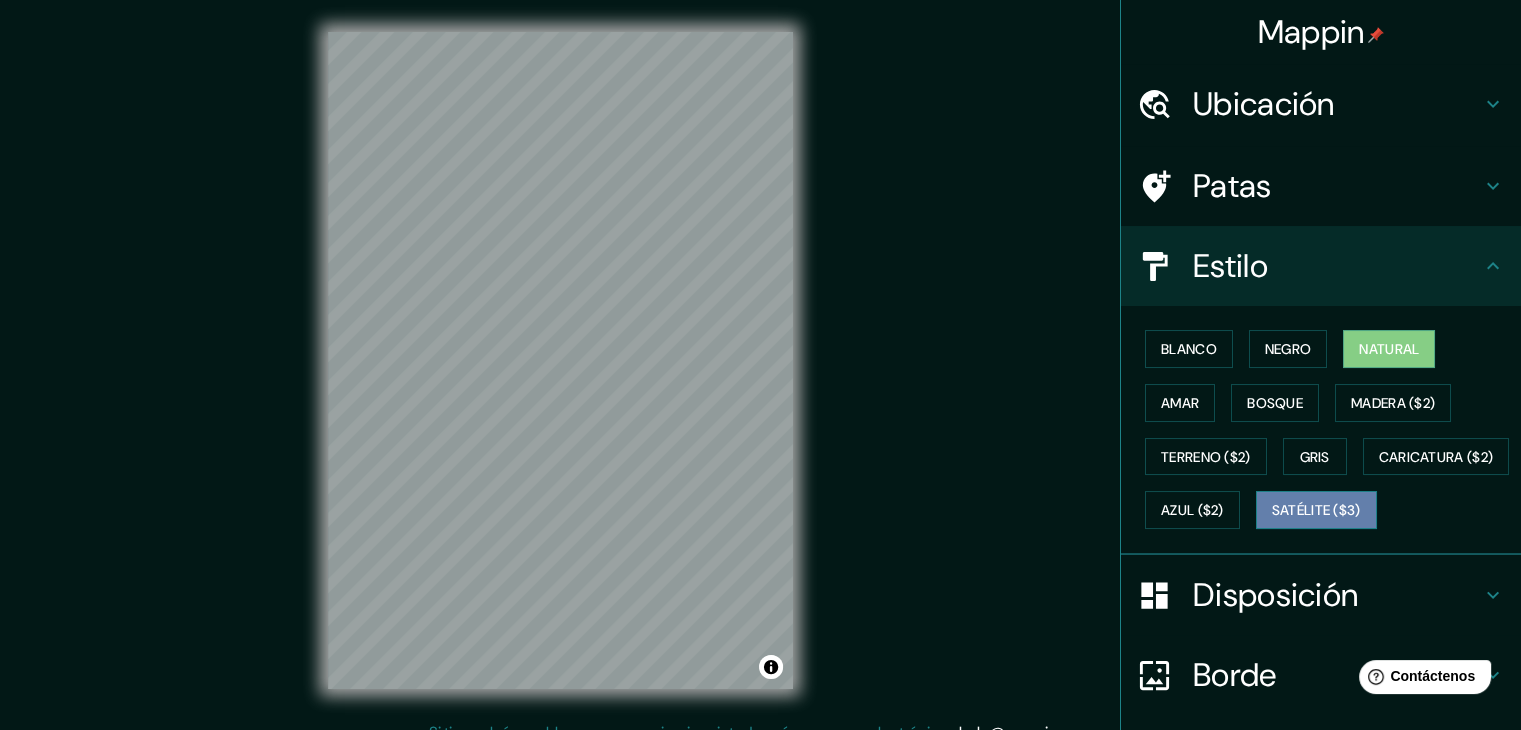 click on "Satélite ($3)" at bounding box center [1316, 510] 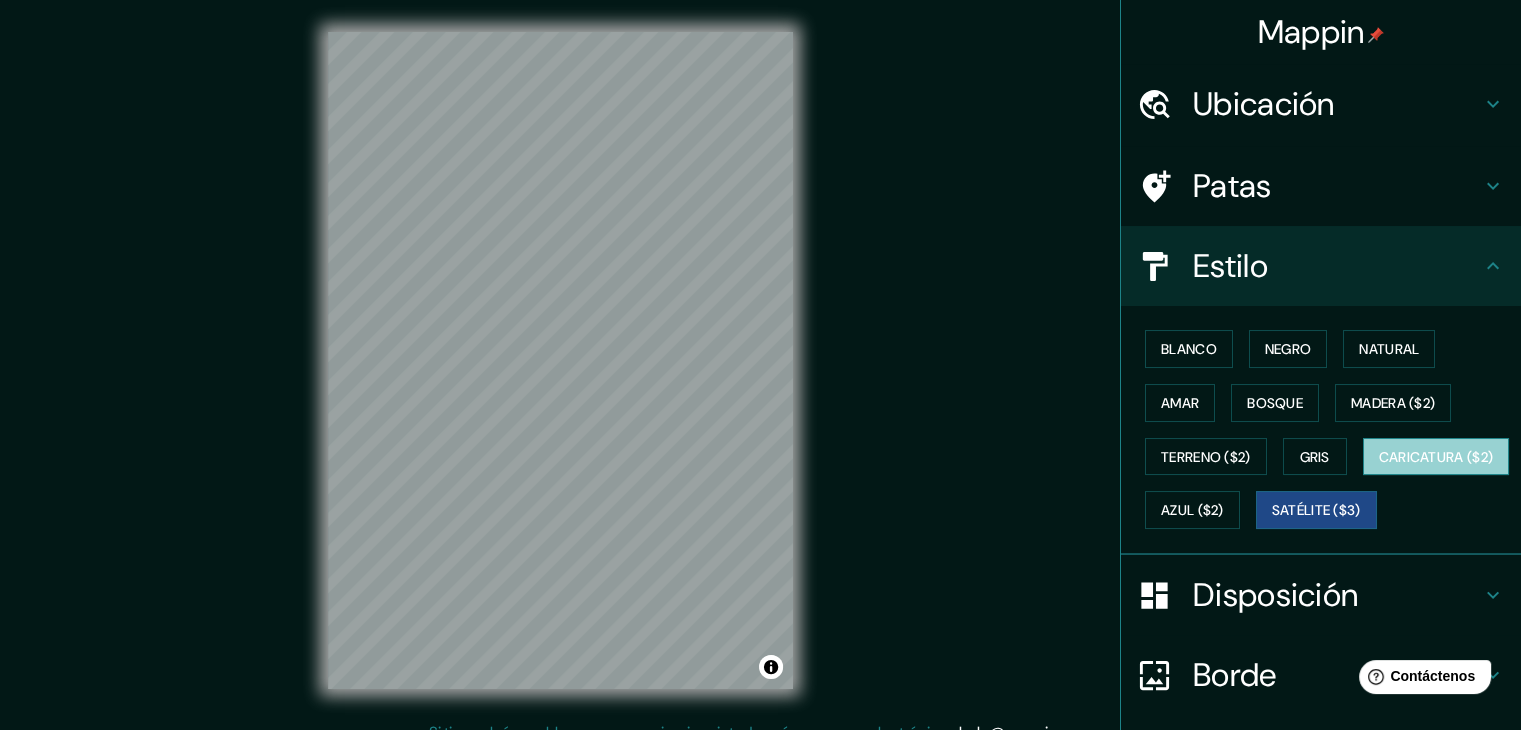 click on "Caricatura ($2)" at bounding box center (1436, 457) 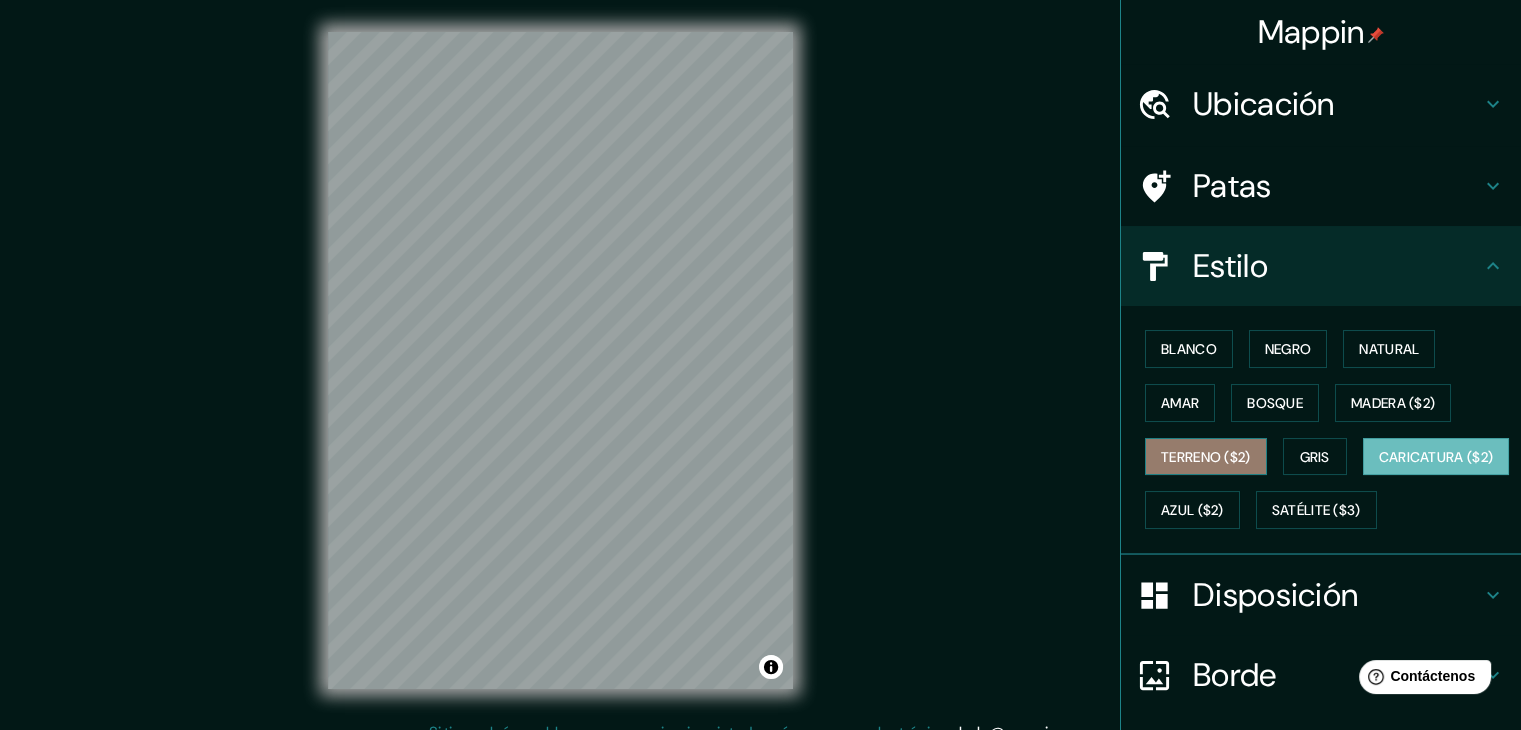 click on "Terreno ($2)" at bounding box center [1206, 457] 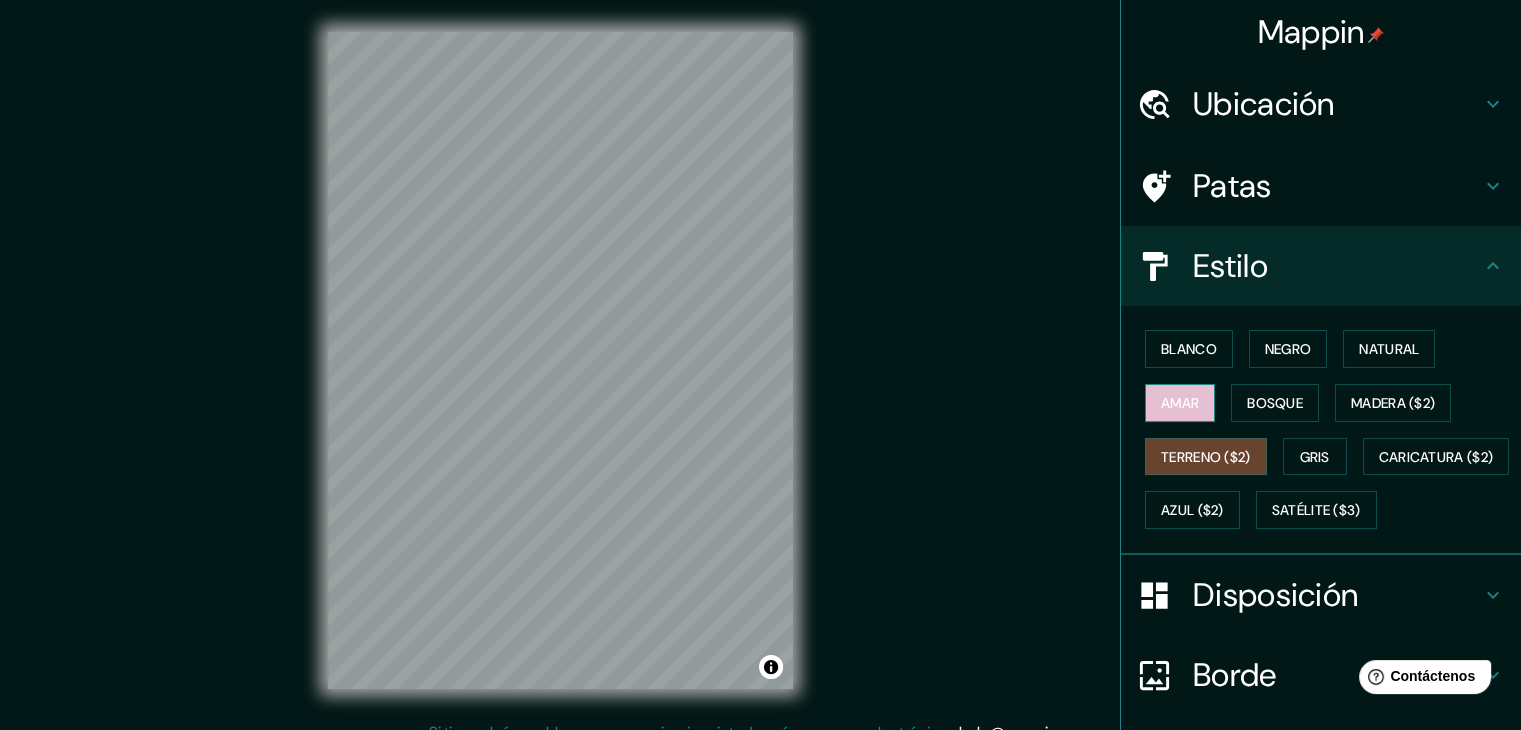 click on "Amar" at bounding box center (1180, 403) 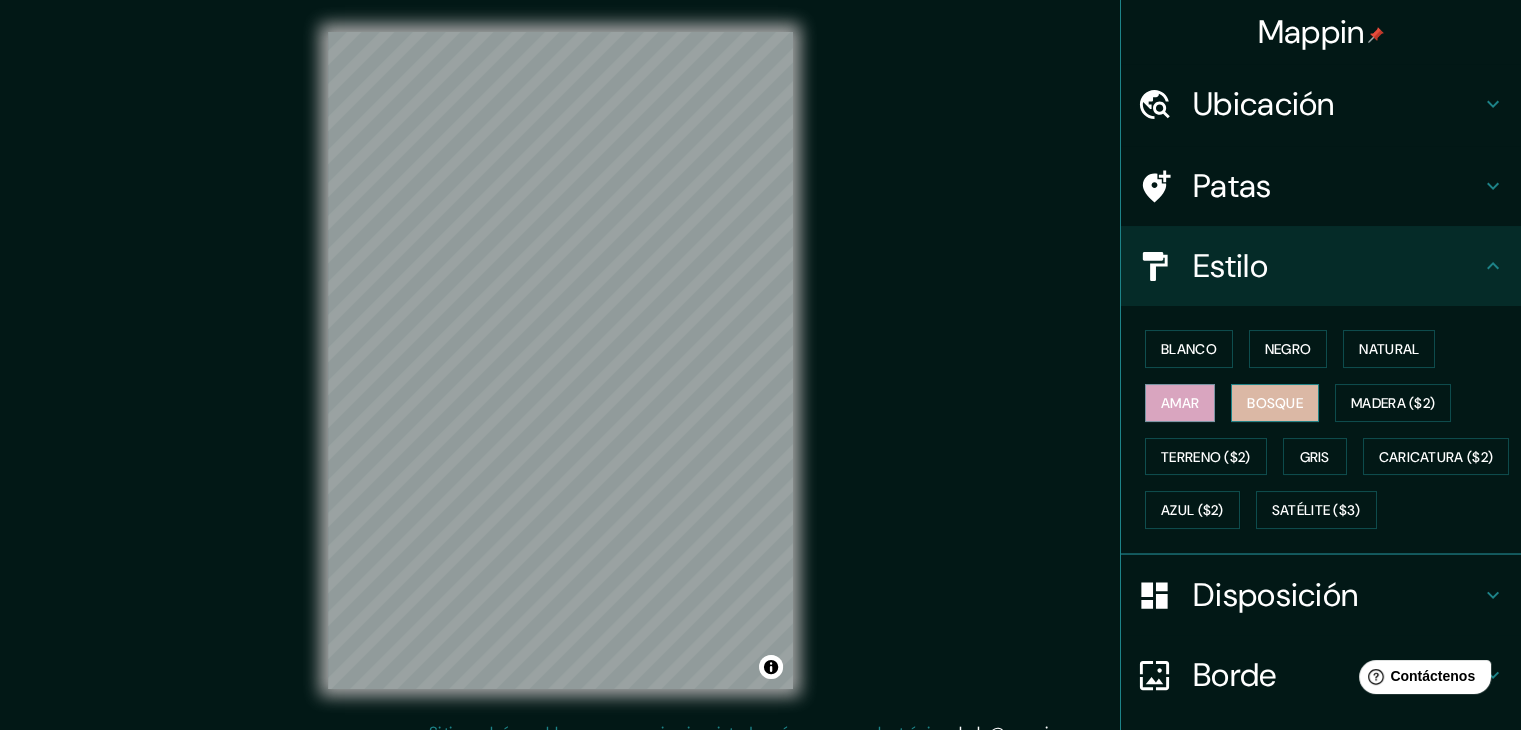 click on "Bosque" at bounding box center [1275, 403] 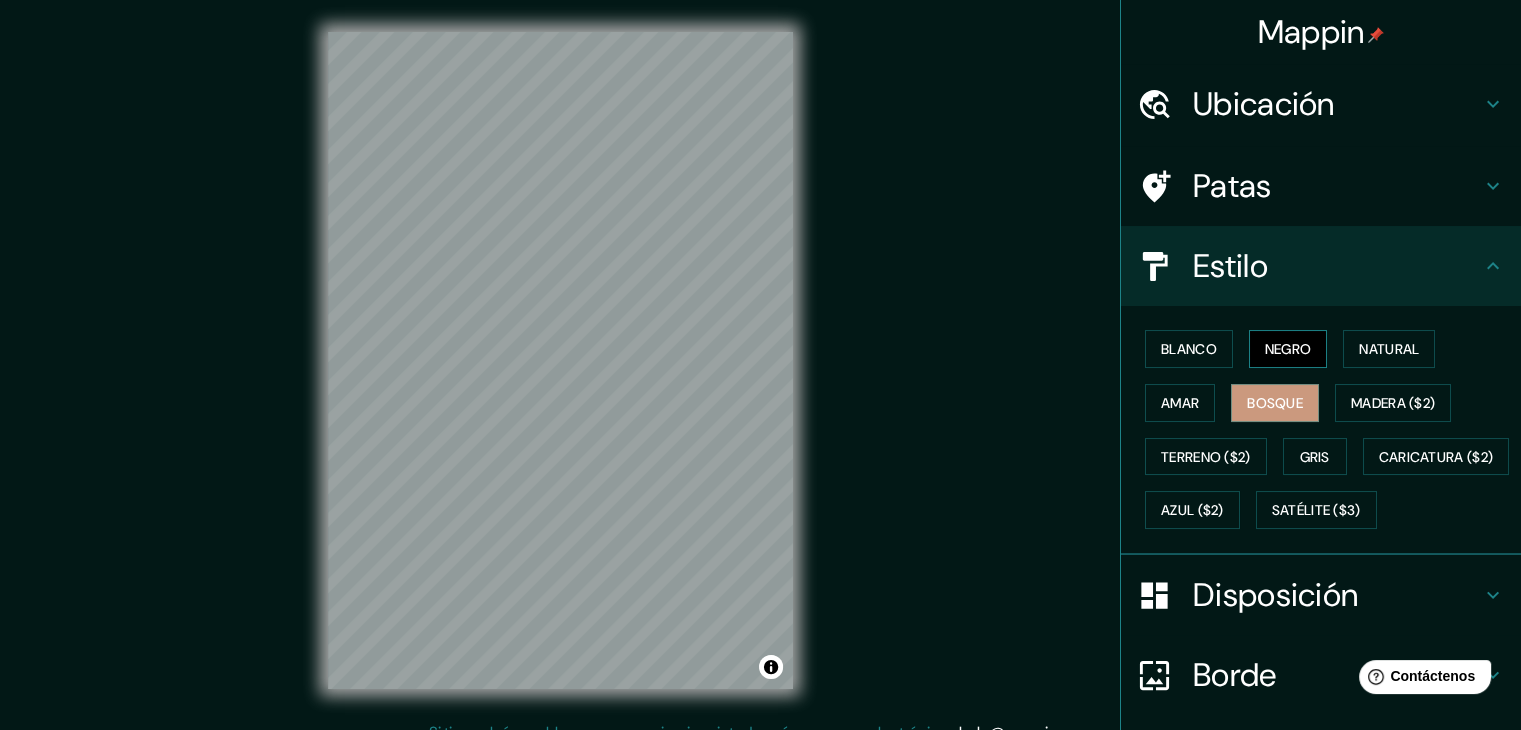 click on "Negro" at bounding box center [1288, 349] 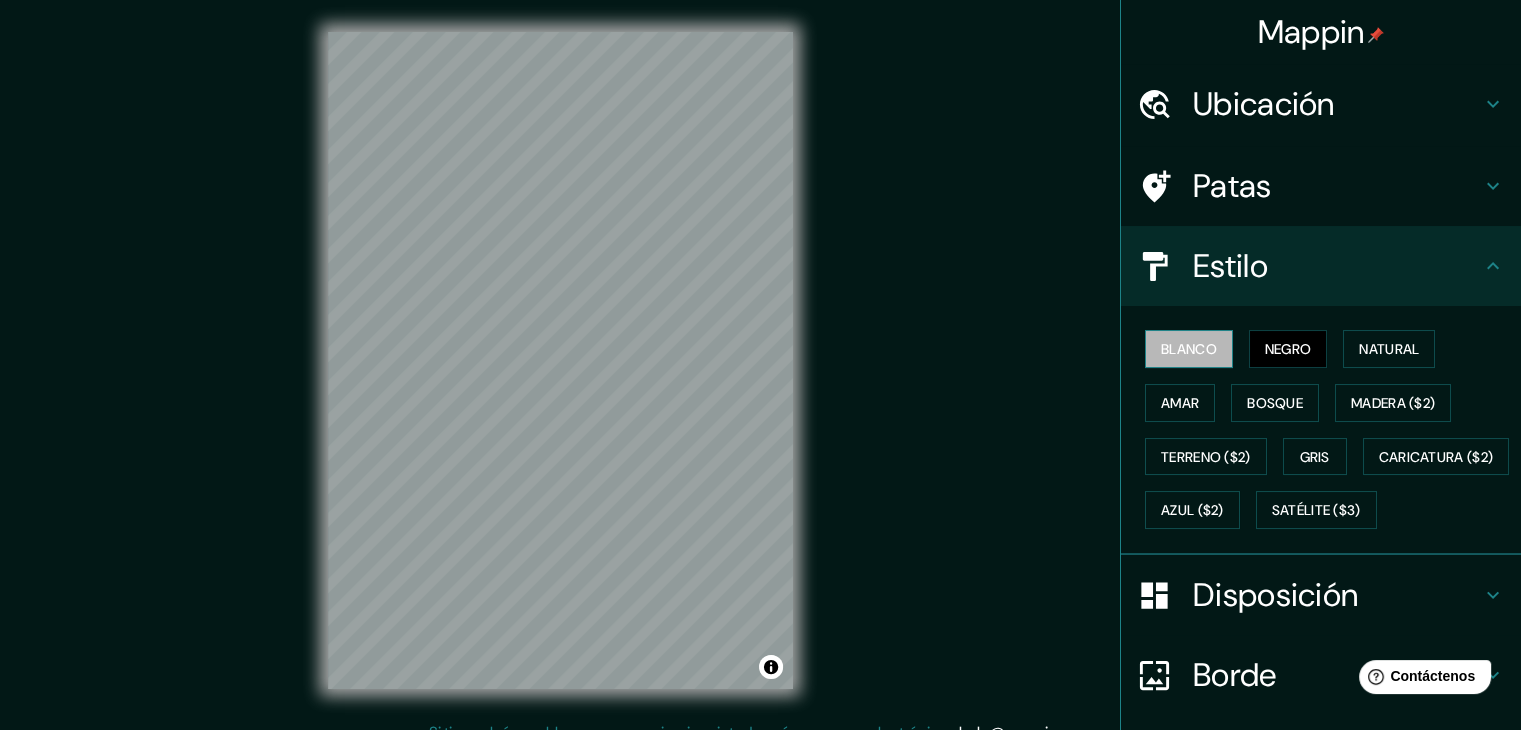 click on "Blanco" at bounding box center [1189, 349] 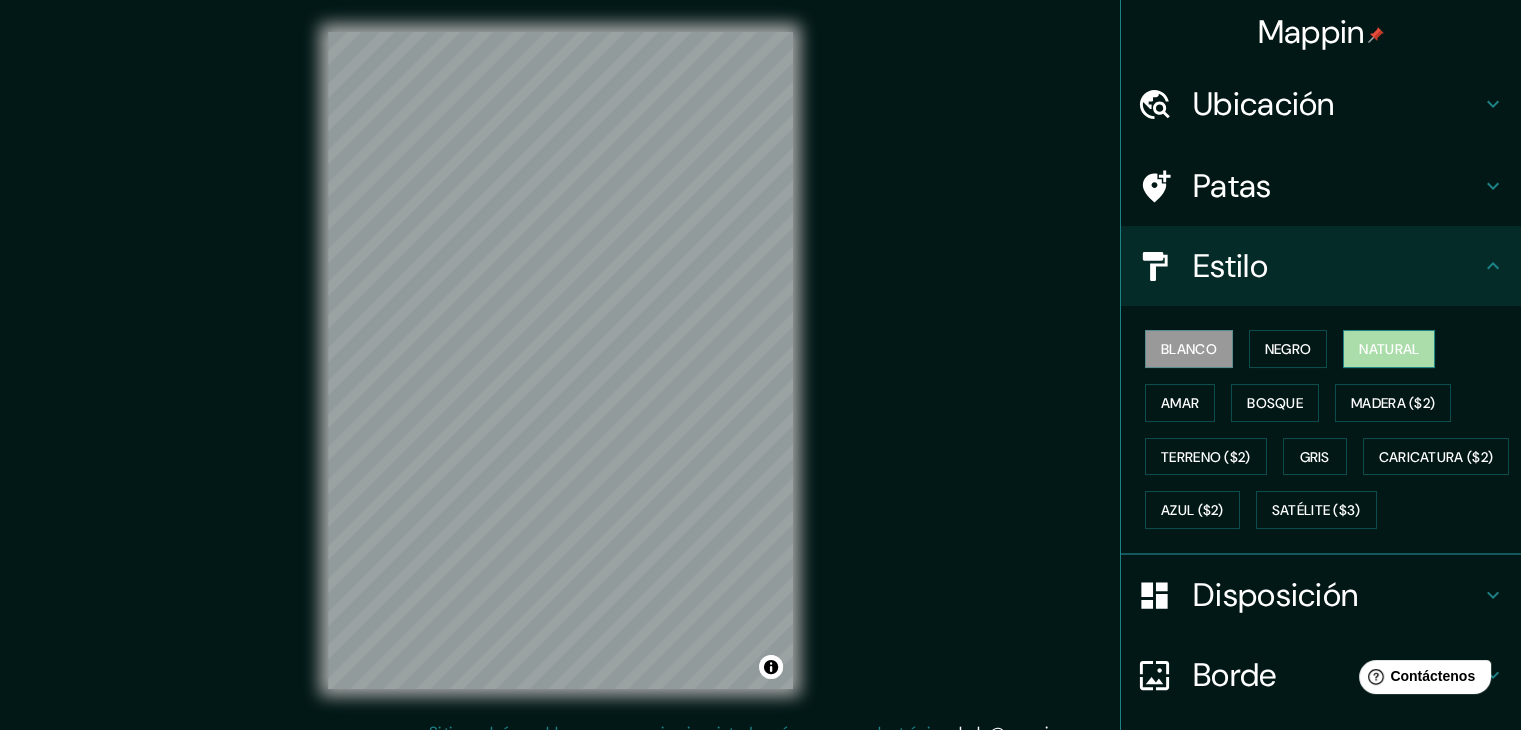 click on "Natural" at bounding box center [1389, 349] 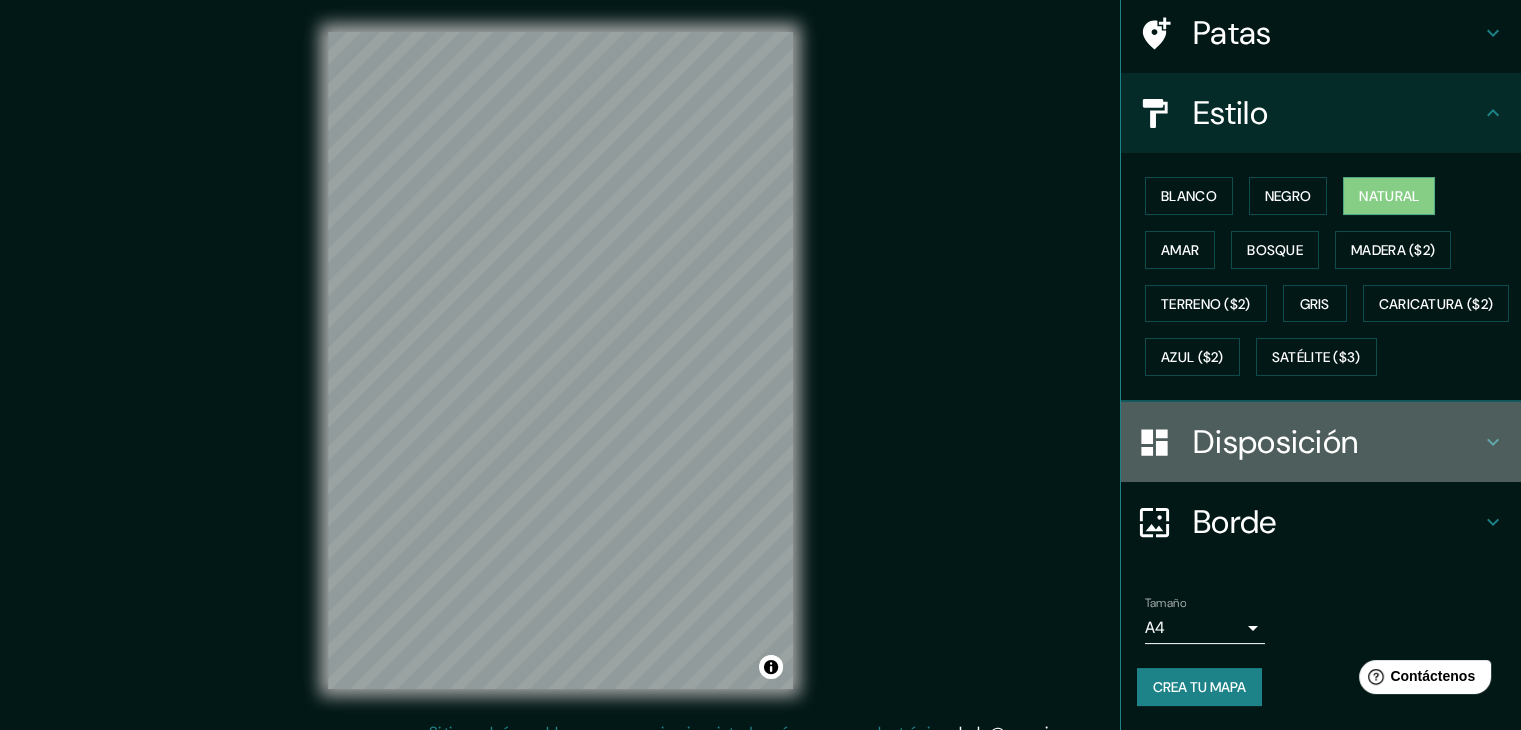 click on "Disposición" at bounding box center (1337, 442) 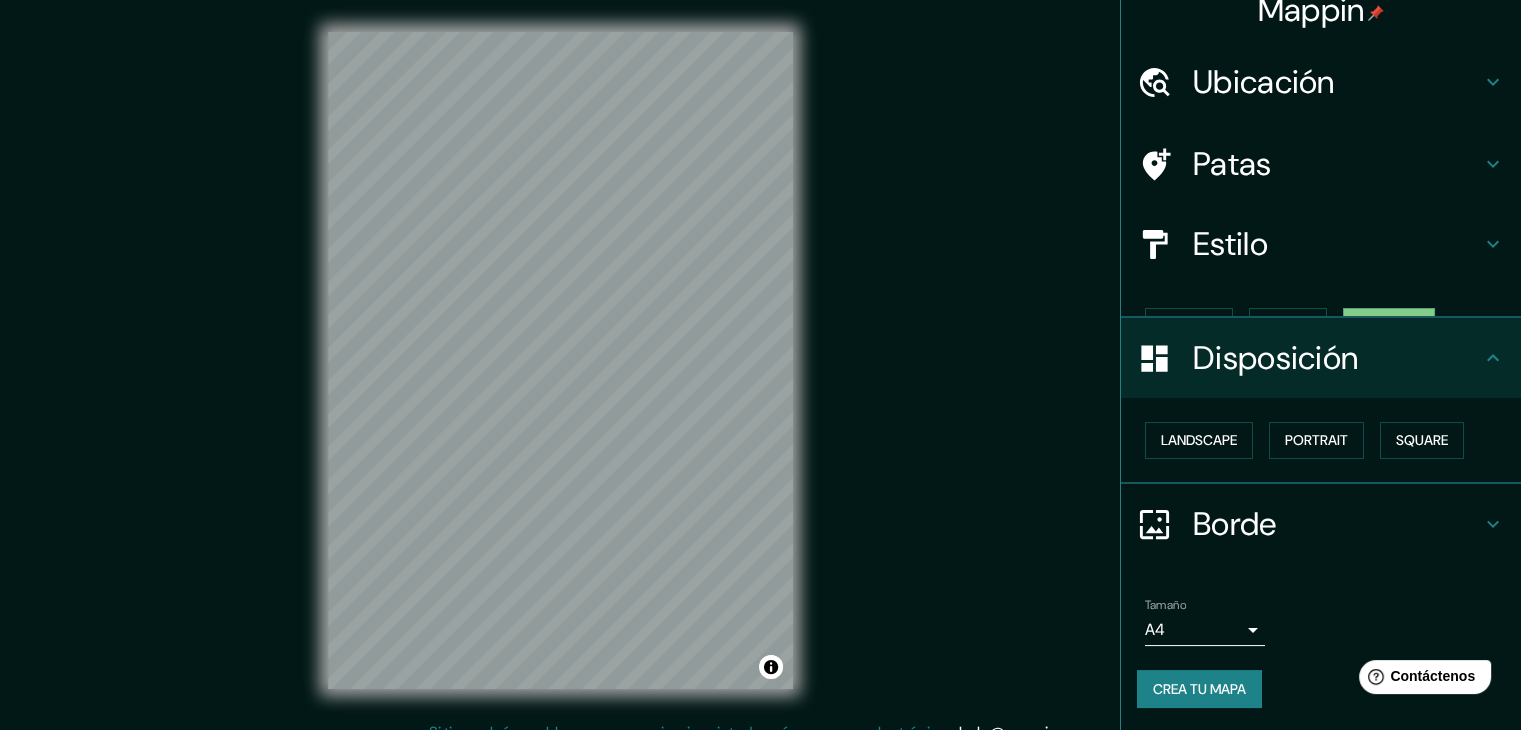 scroll, scrollTop: 0, scrollLeft: 0, axis: both 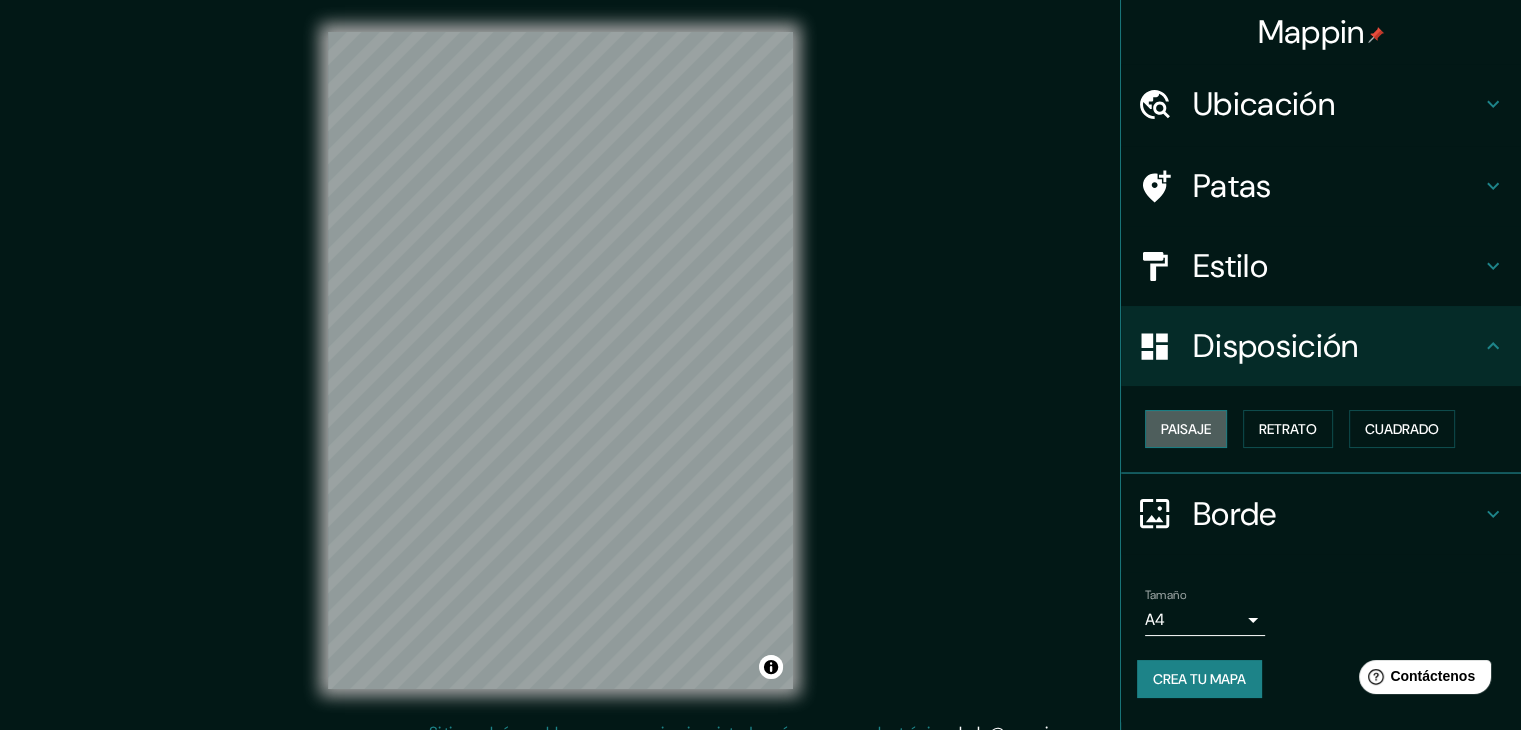click on "Paisaje" at bounding box center [1186, 429] 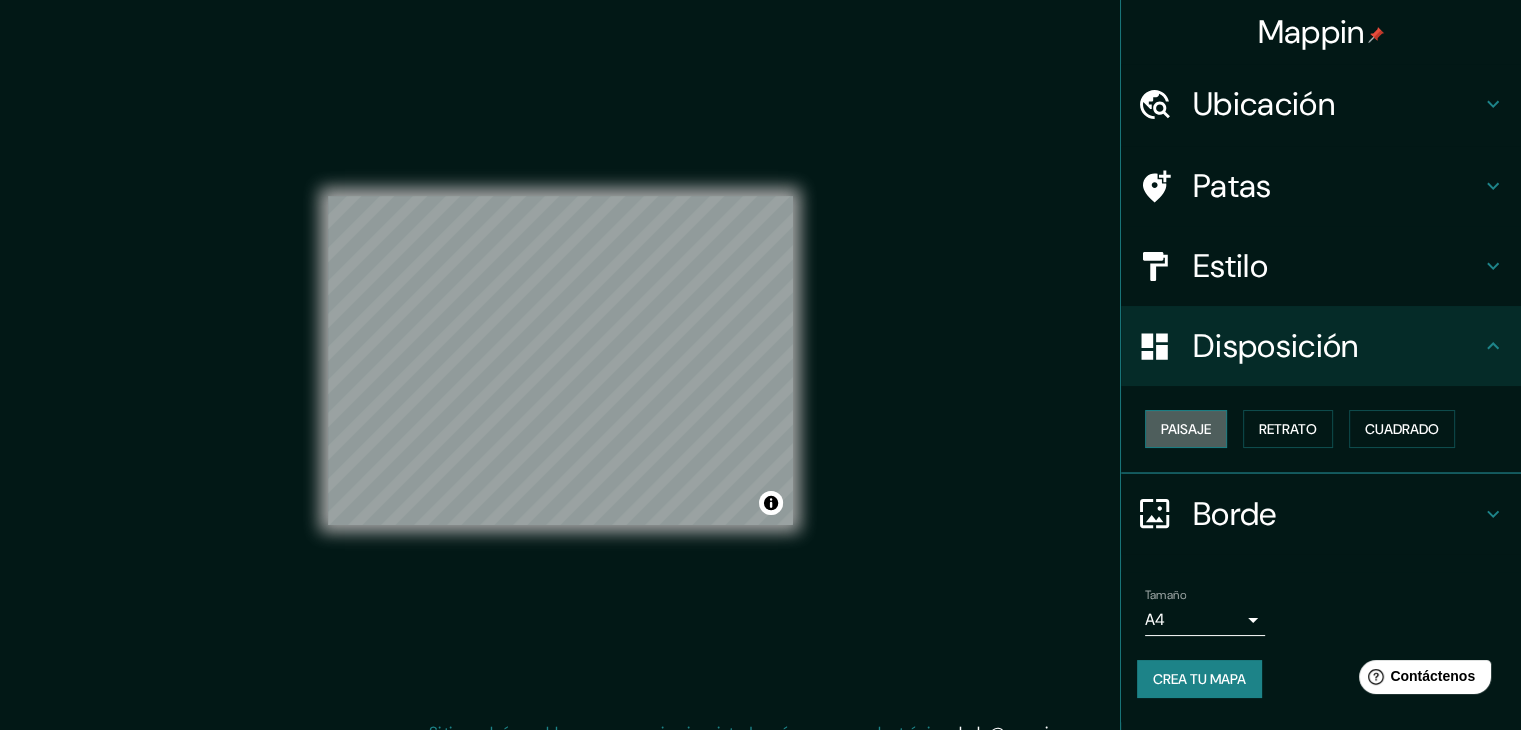 click on "Paisaje" at bounding box center [1186, 429] 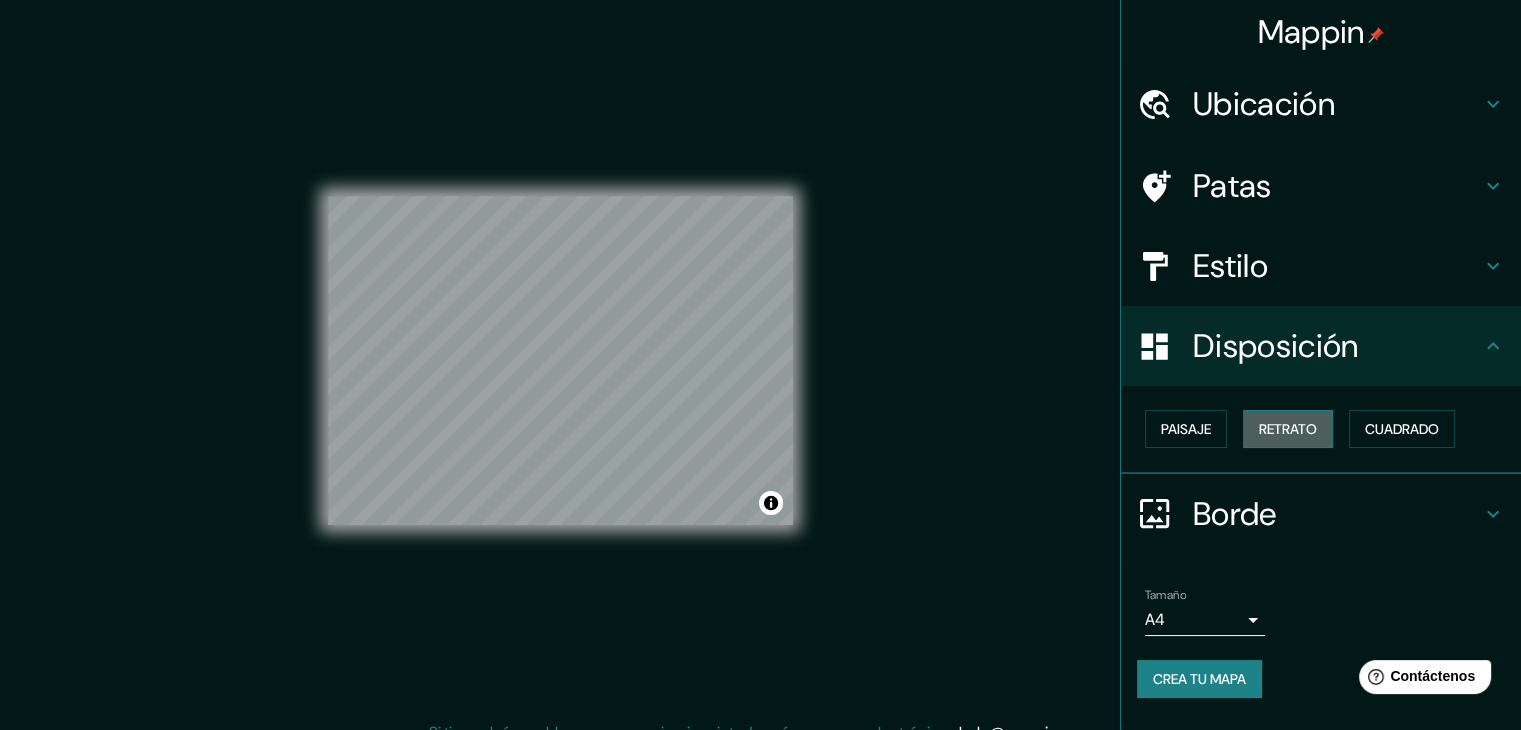 click on "Retrato" at bounding box center [1288, 429] 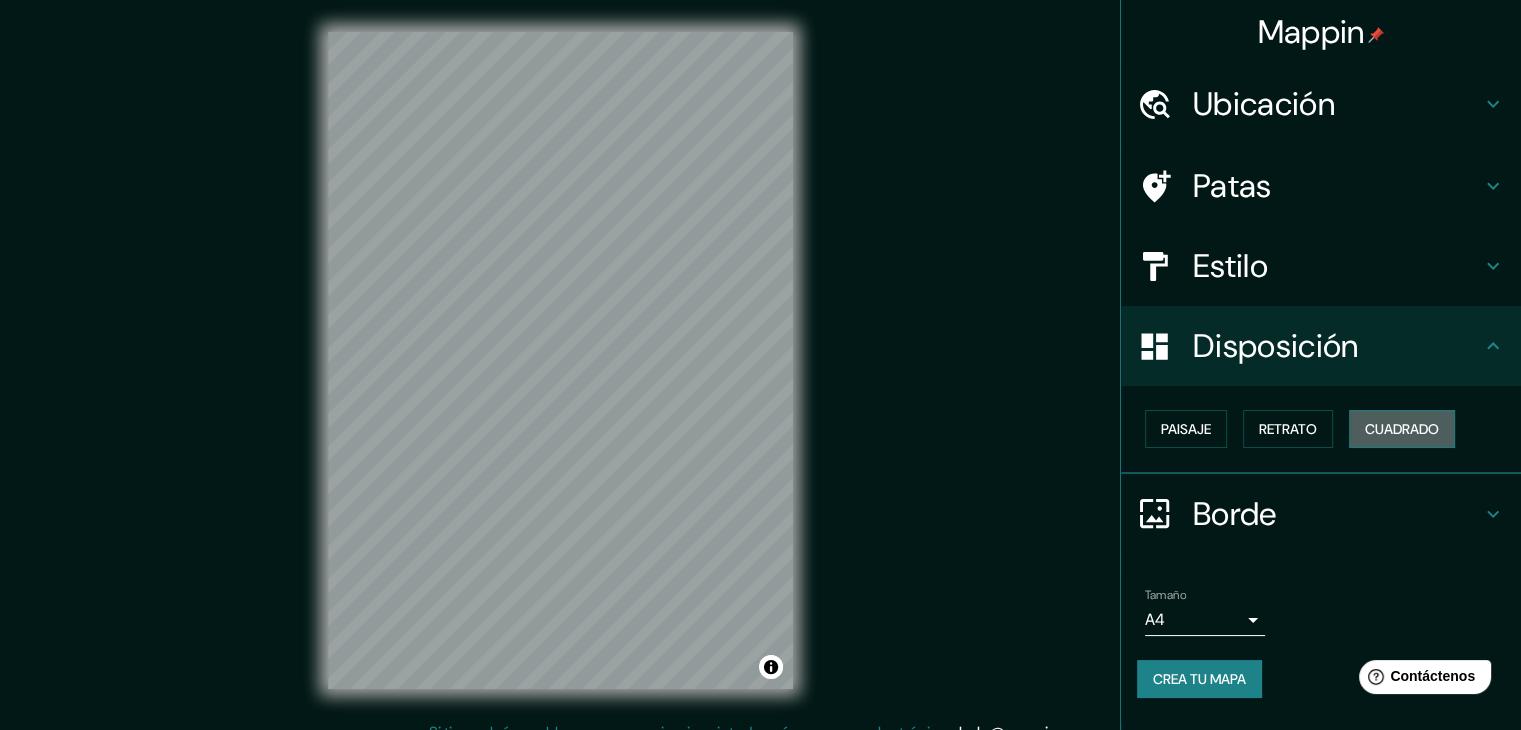 click on "Cuadrado" at bounding box center (1402, 429) 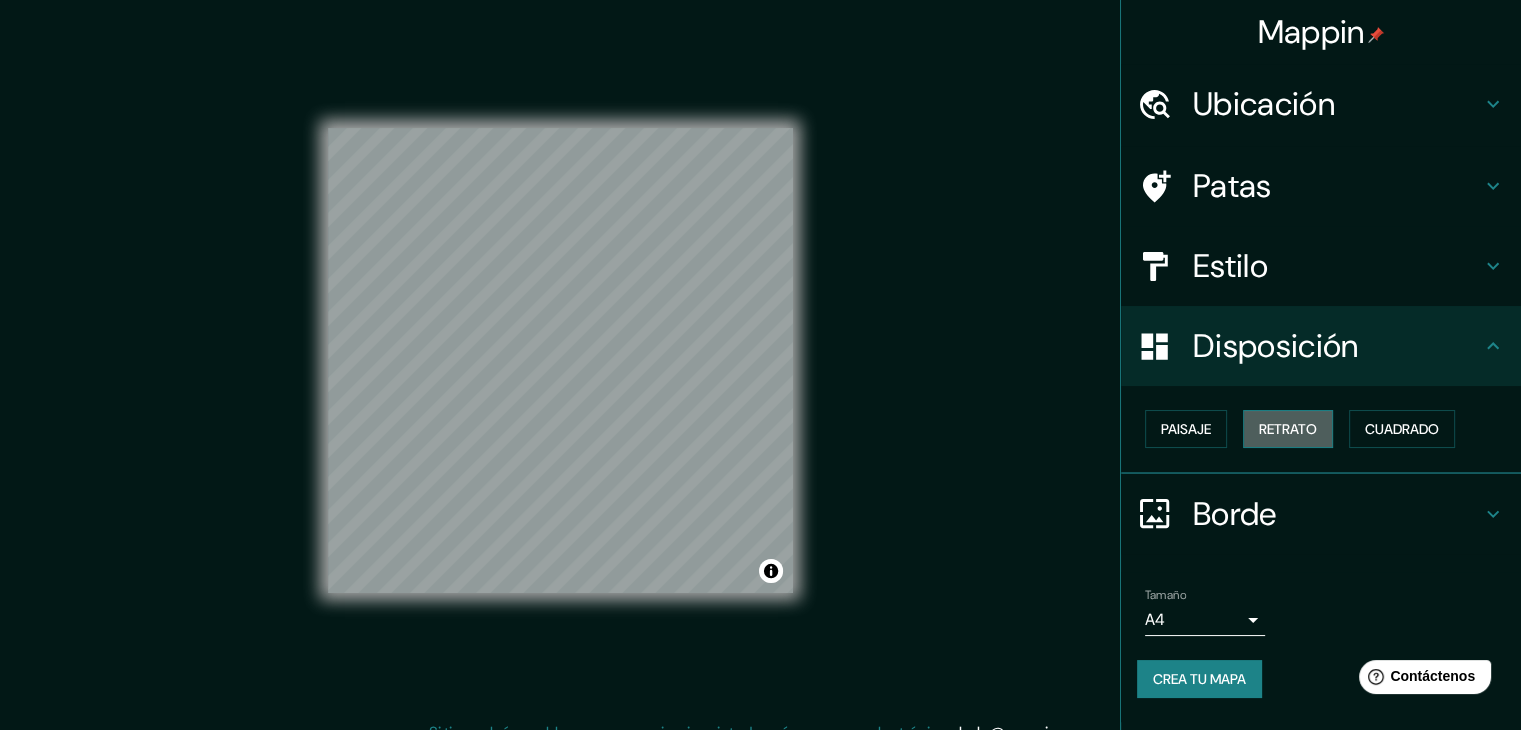 click on "Retrato" at bounding box center (1288, 429) 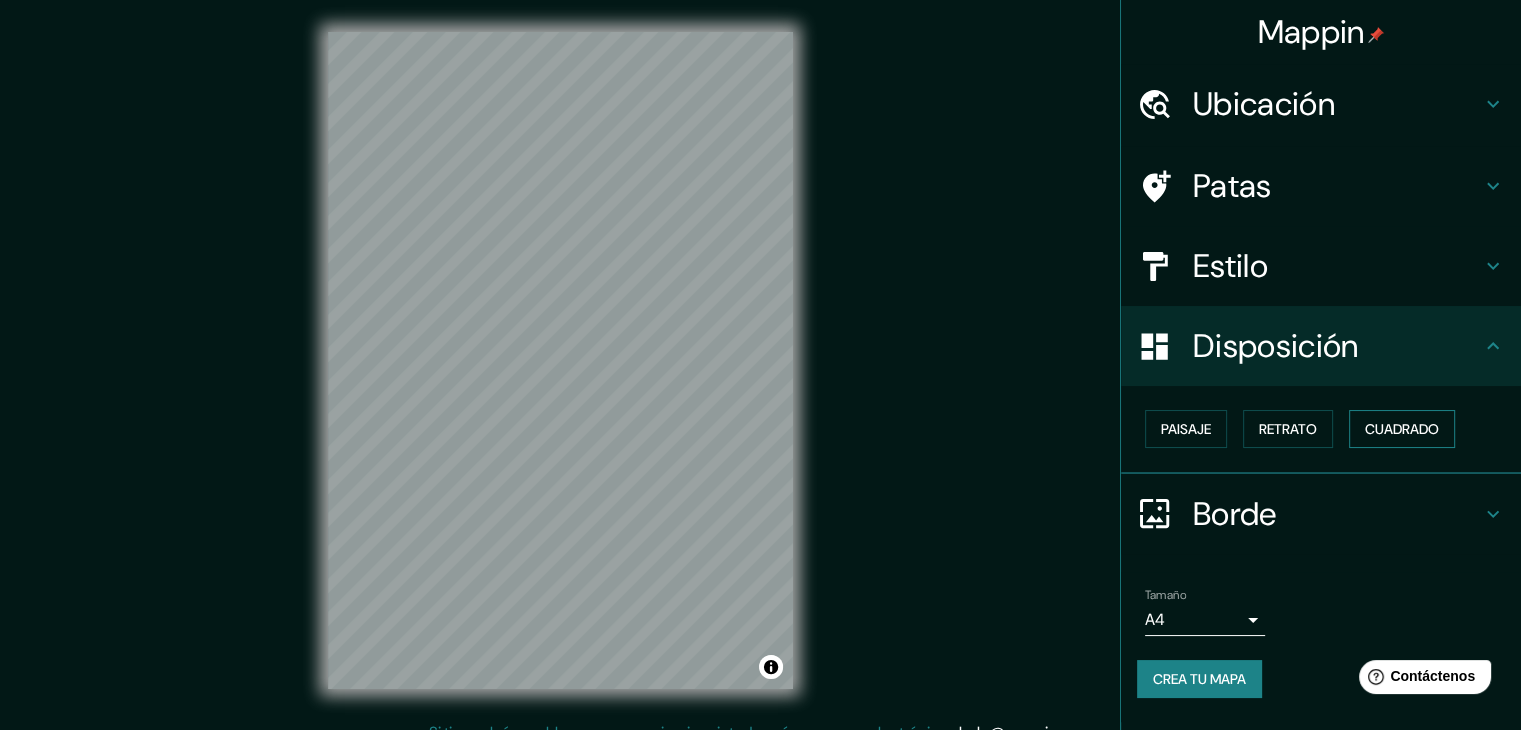 click on "Cuadrado" at bounding box center (1402, 429) 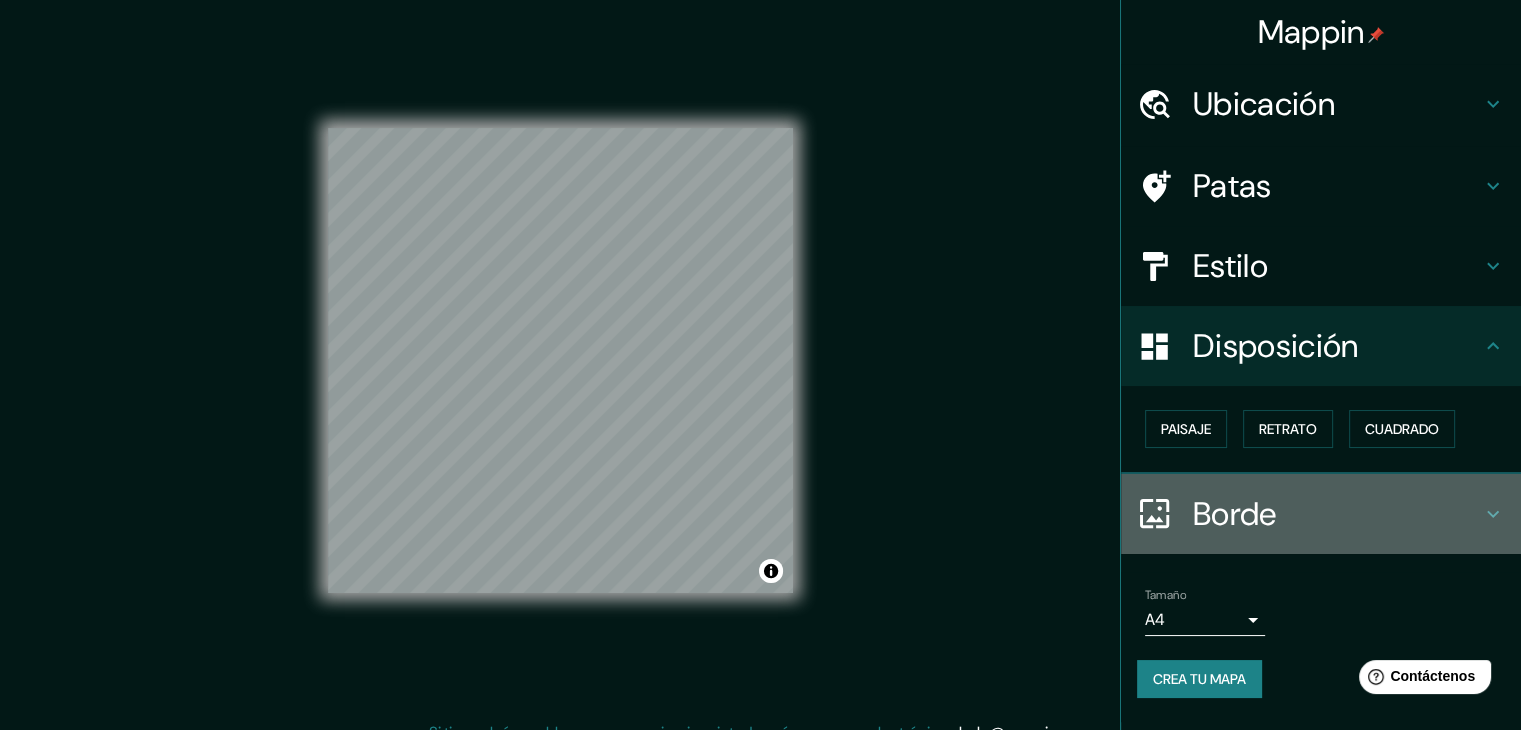 click on "Borde" at bounding box center (1337, 514) 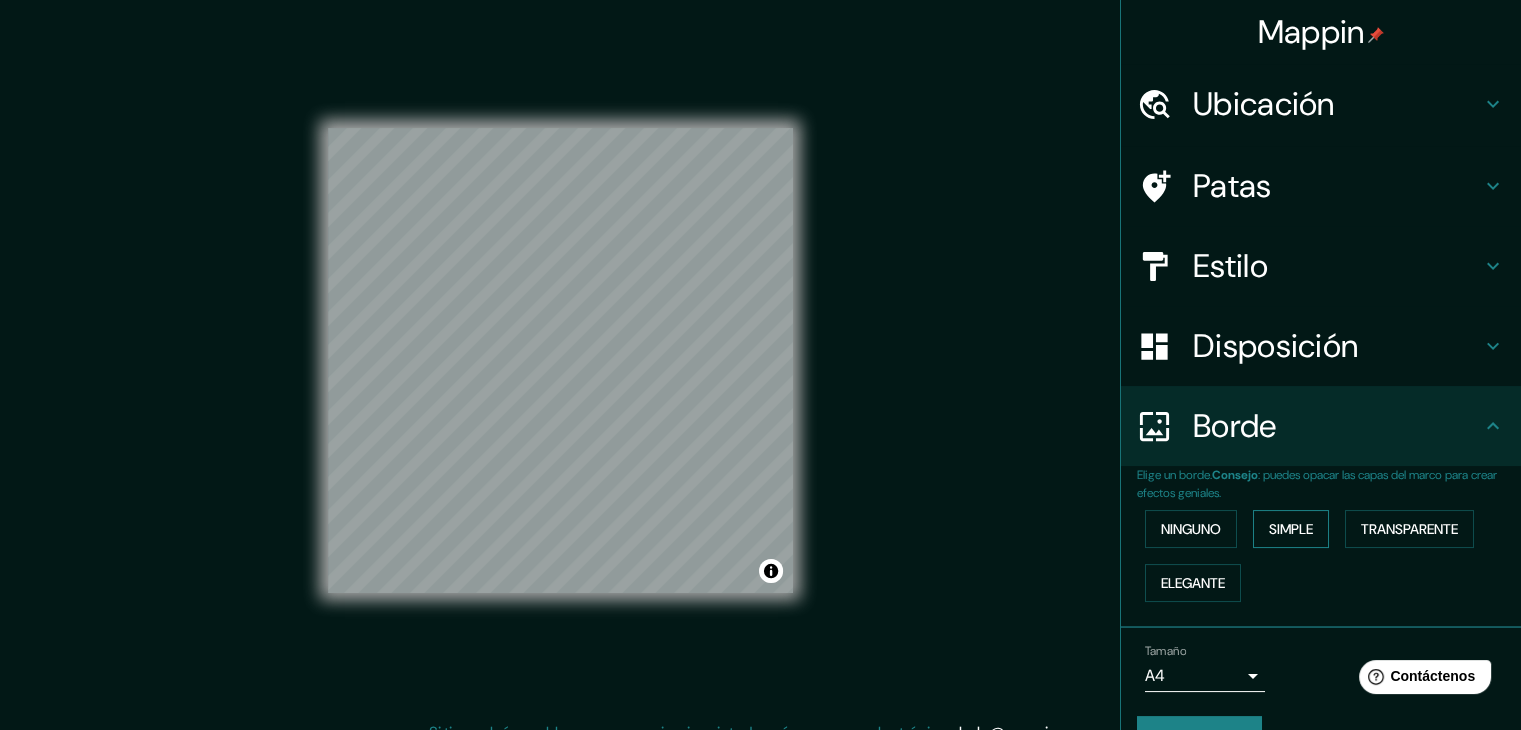 click on "Simple" at bounding box center [1291, 529] 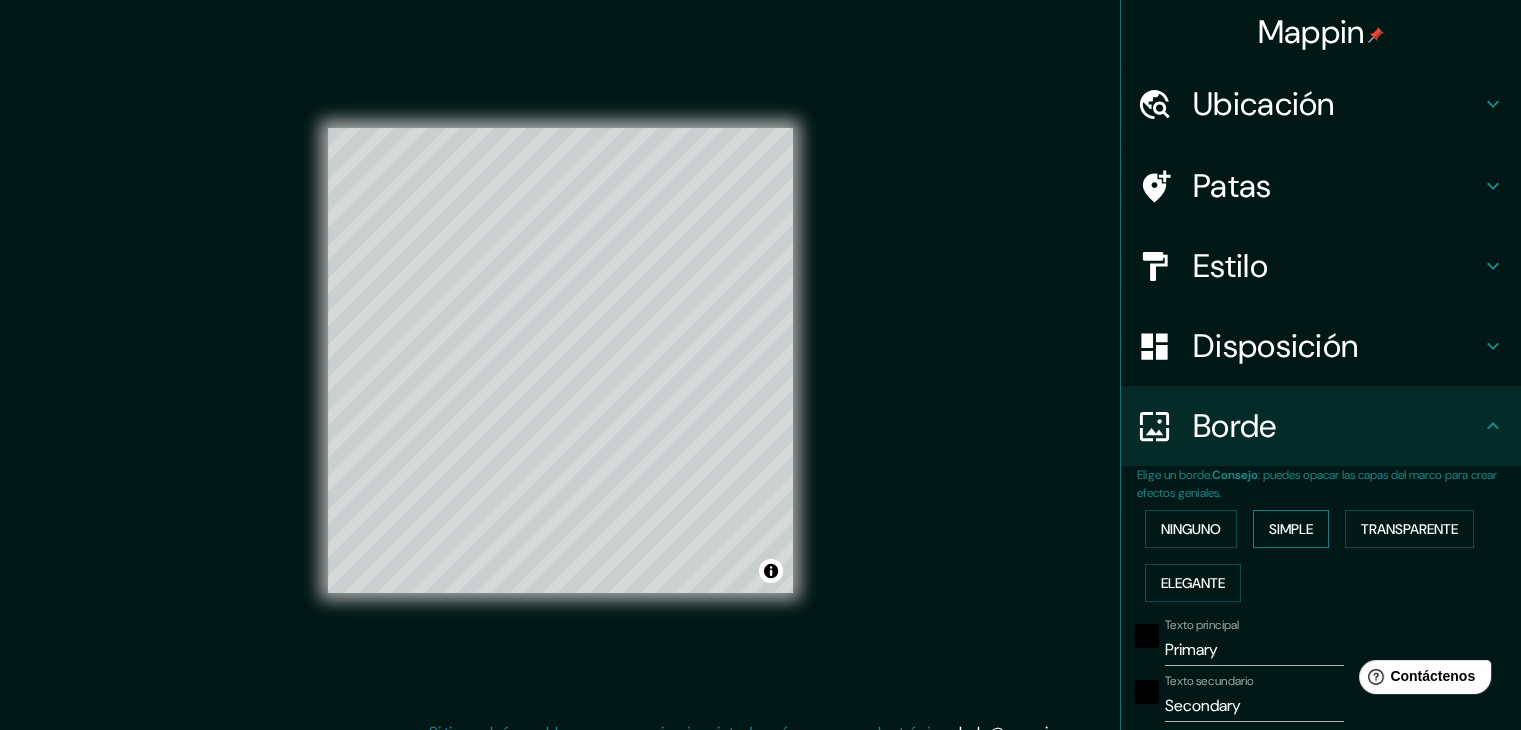 click on "Simple" at bounding box center (1291, 529) 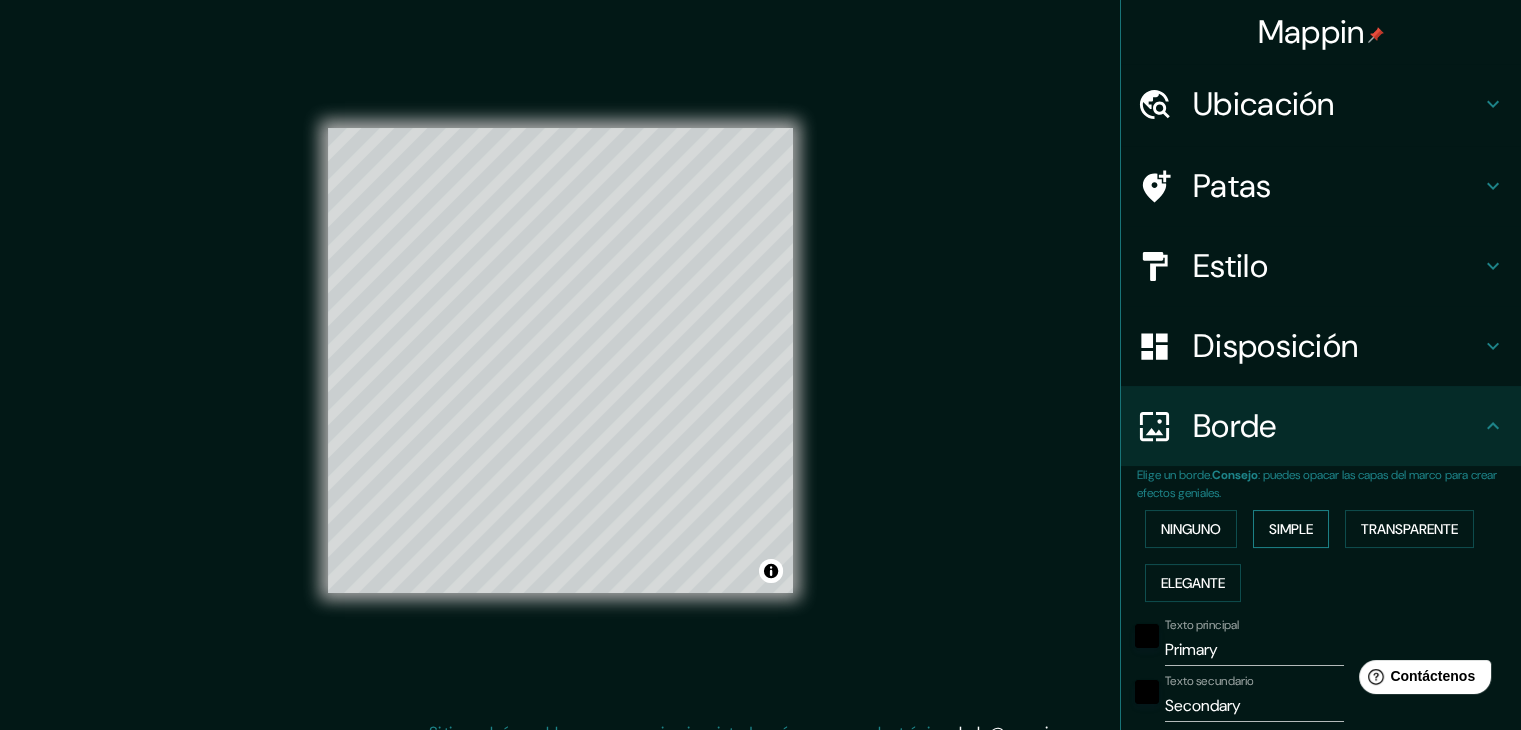 type on "37" 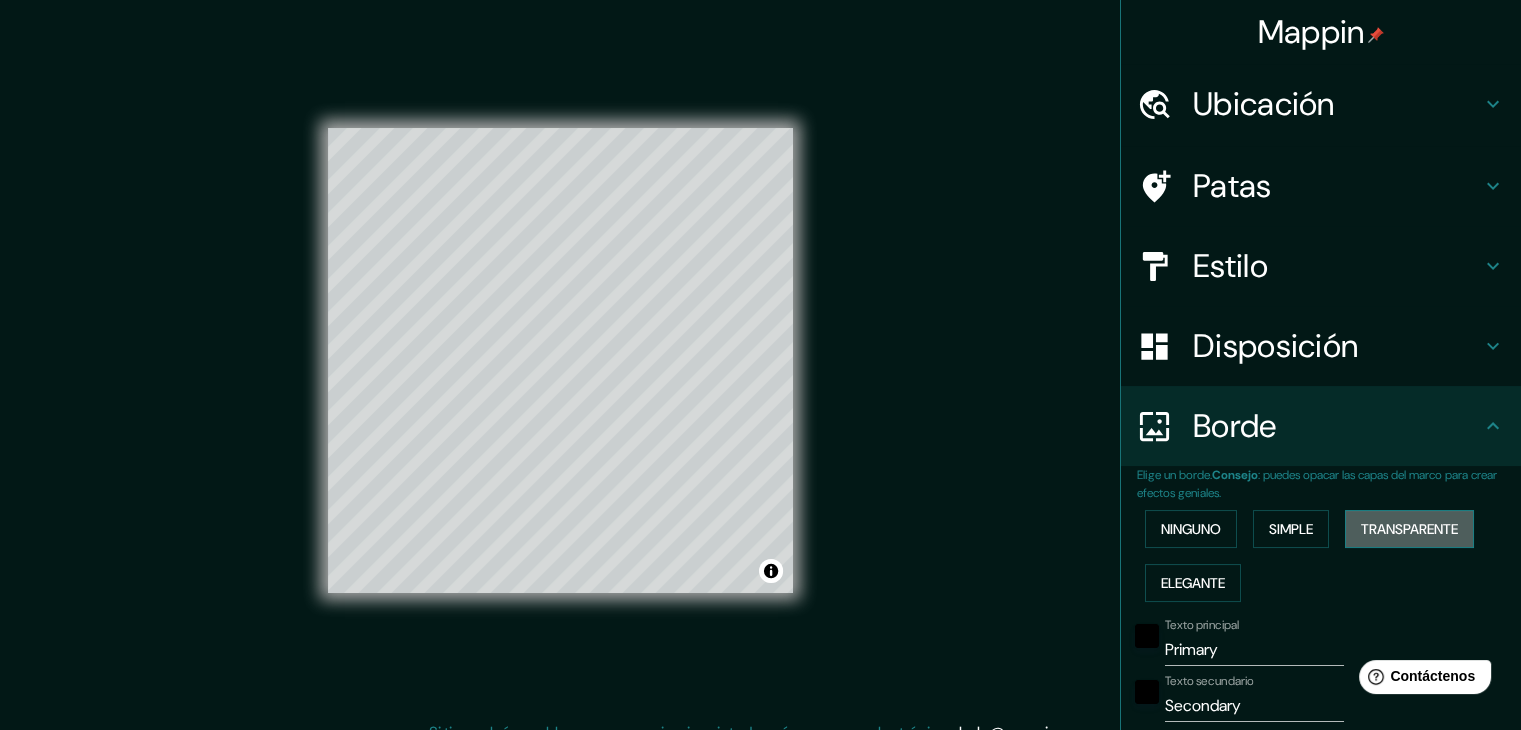 click on "Transparente" at bounding box center [1409, 529] 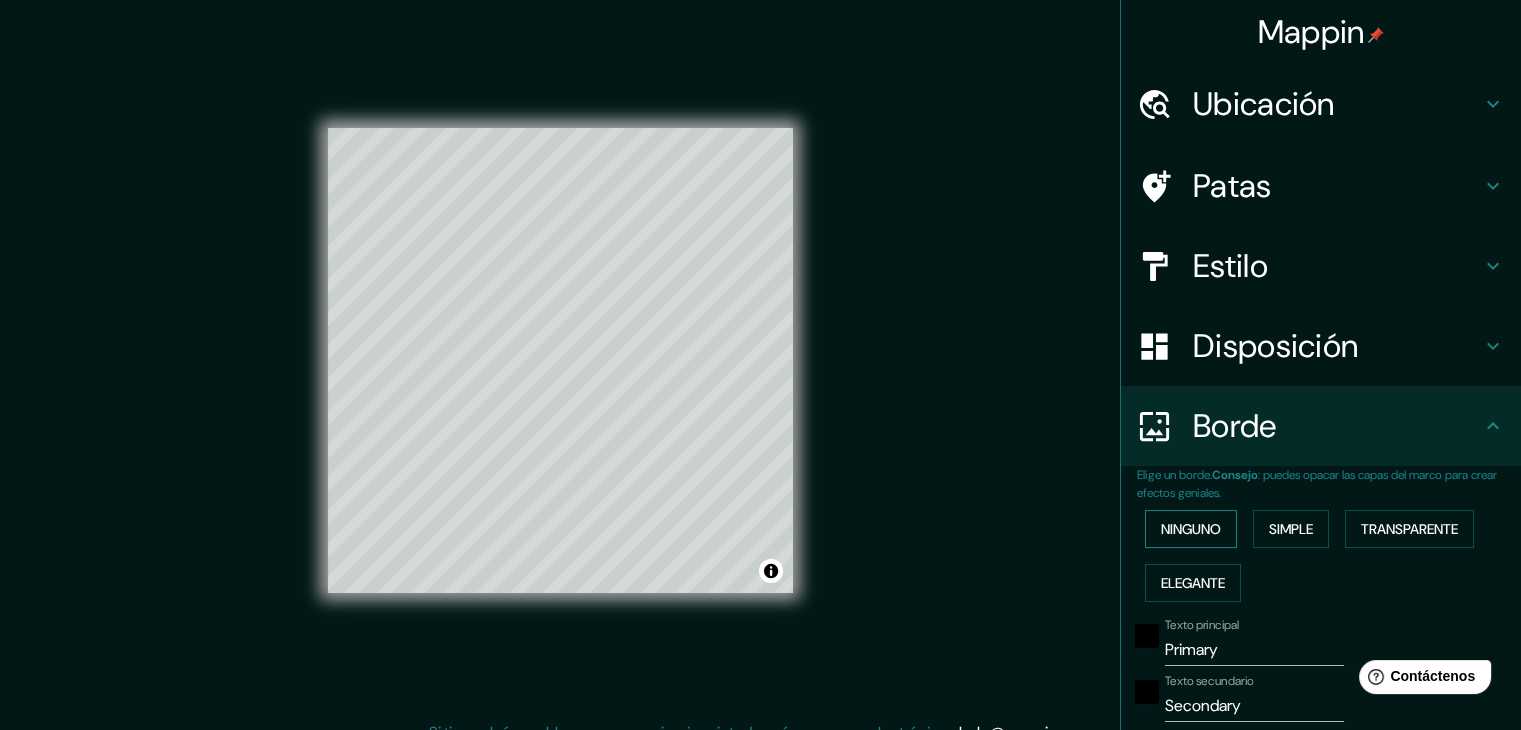 click on "Ninguno" at bounding box center (1191, 529) 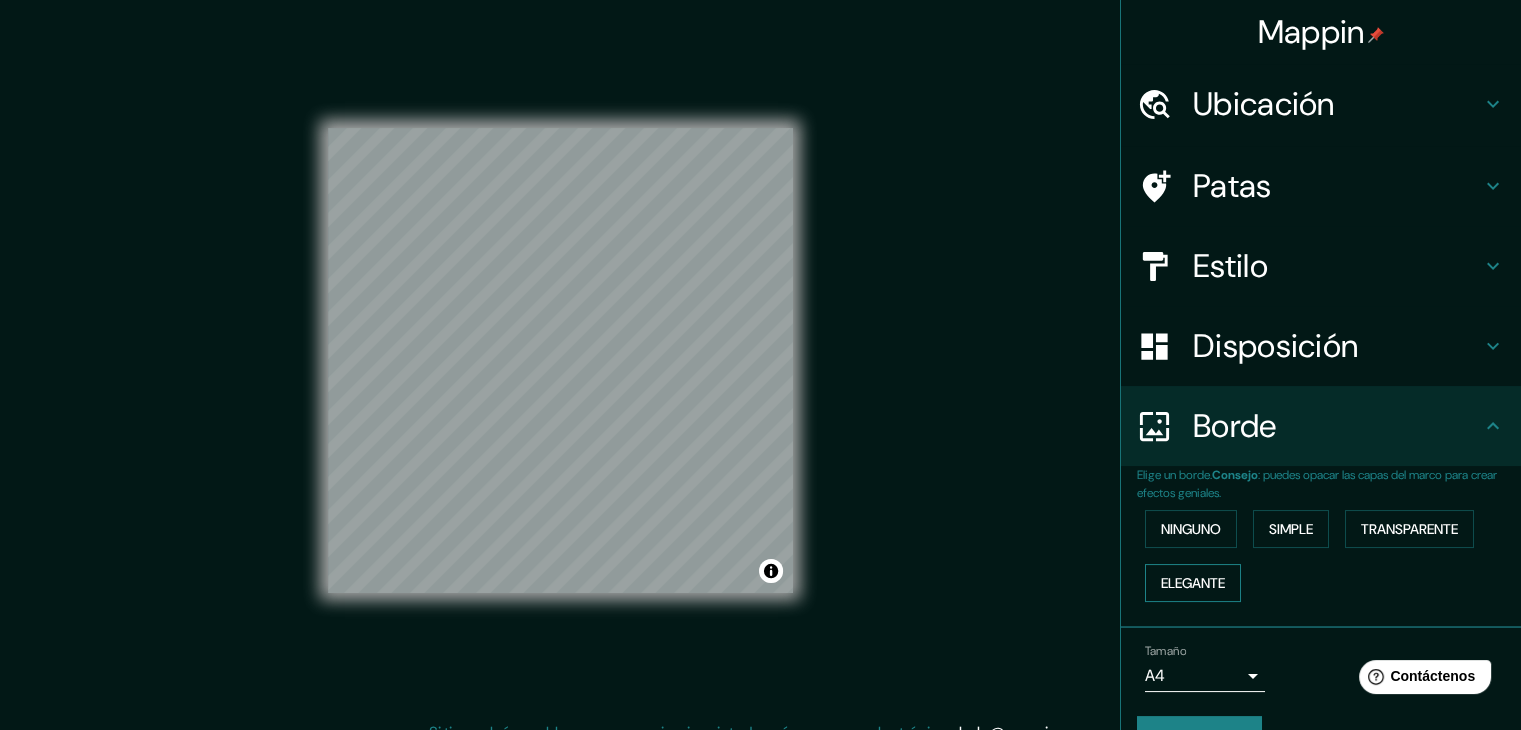 click on "Elegante" at bounding box center [1193, 583] 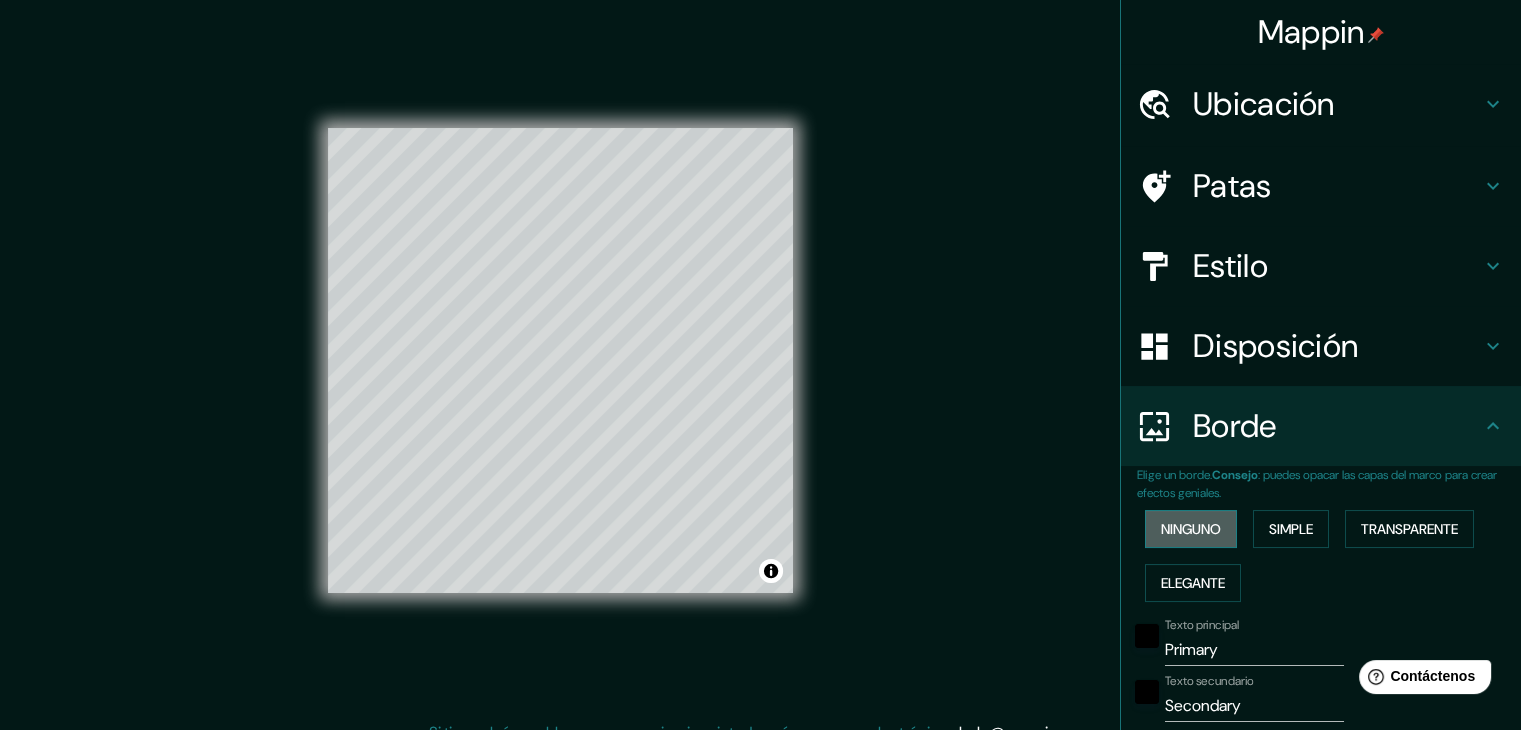 click on "Ninguno" at bounding box center [1191, 529] 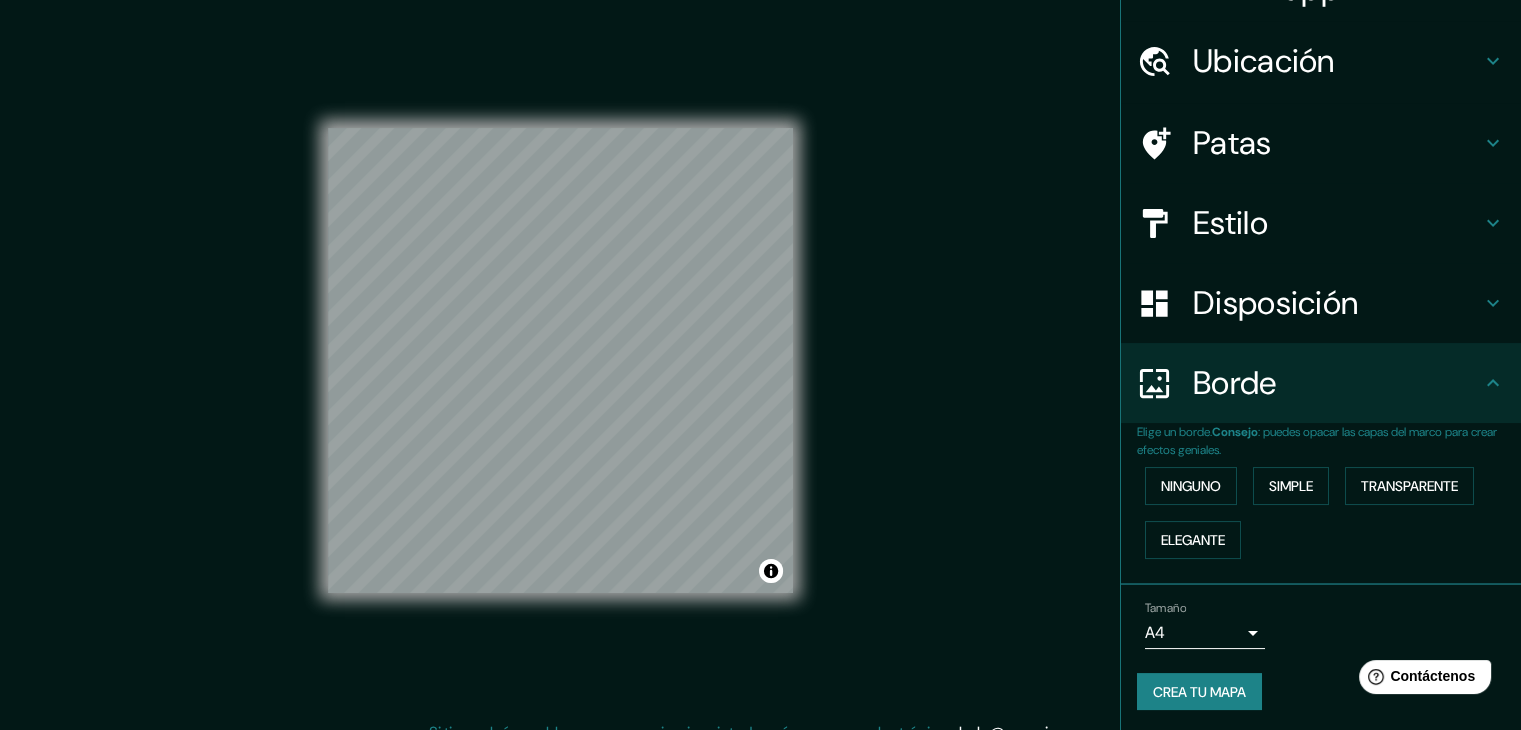 scroll, scrollTop: 45, scrollLeft: 0, axis: vertical 